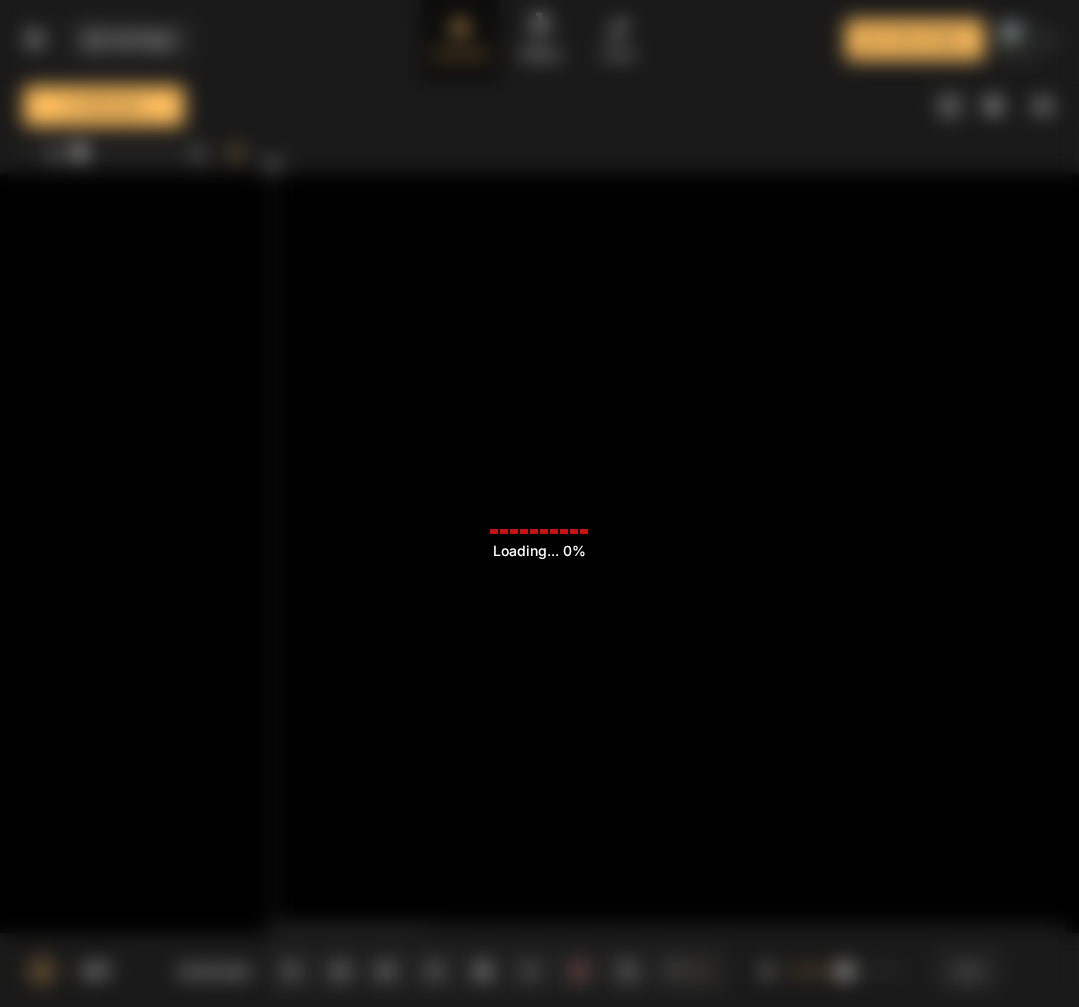 scroll, scrollTop: 0, scrollLeft: 0, axis: both 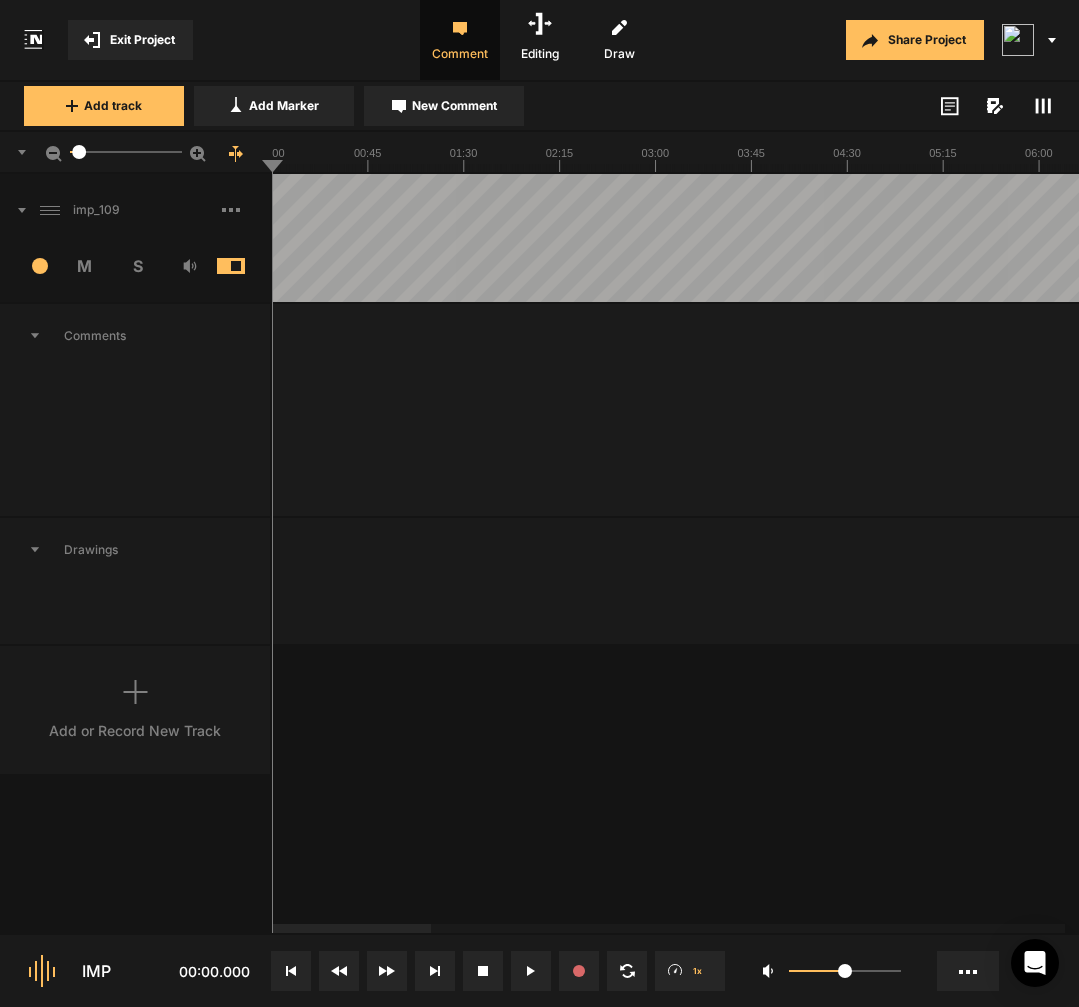 click 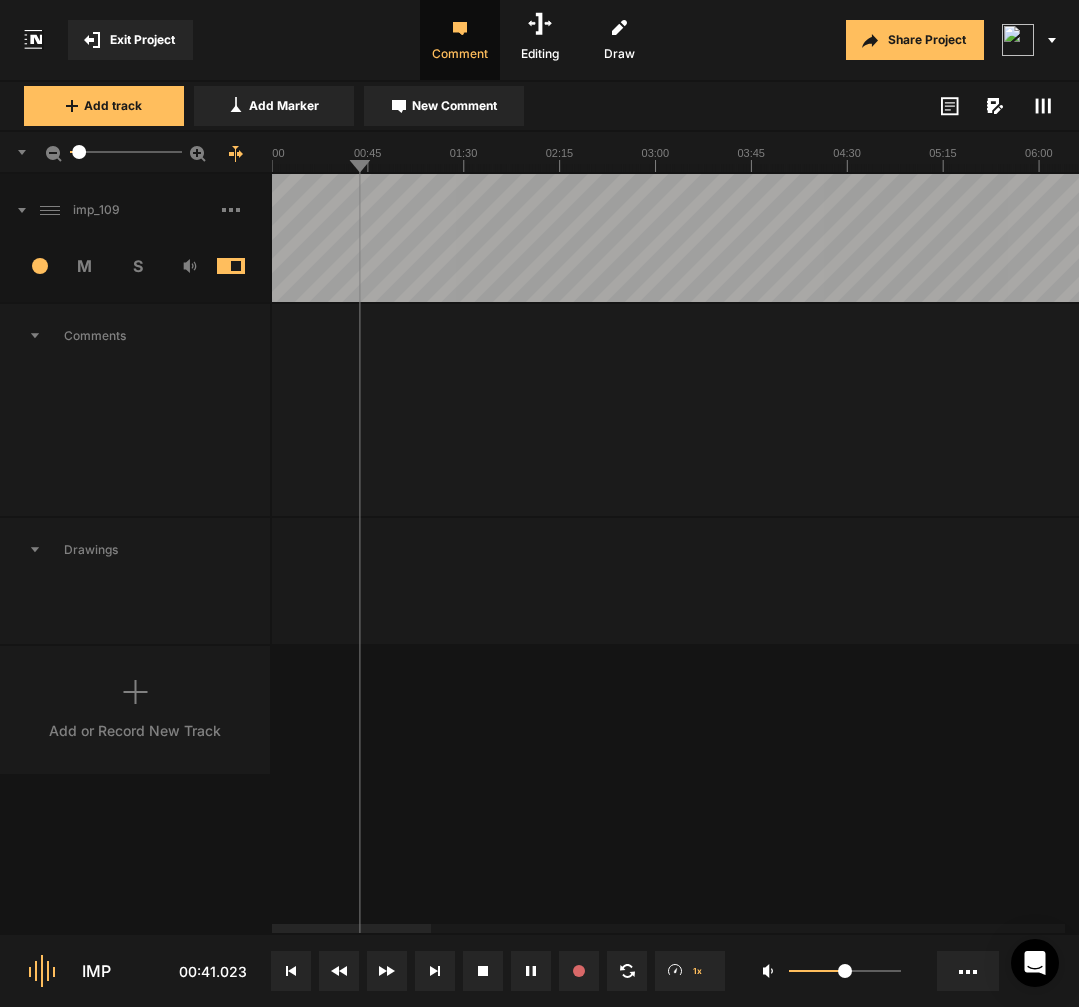 click 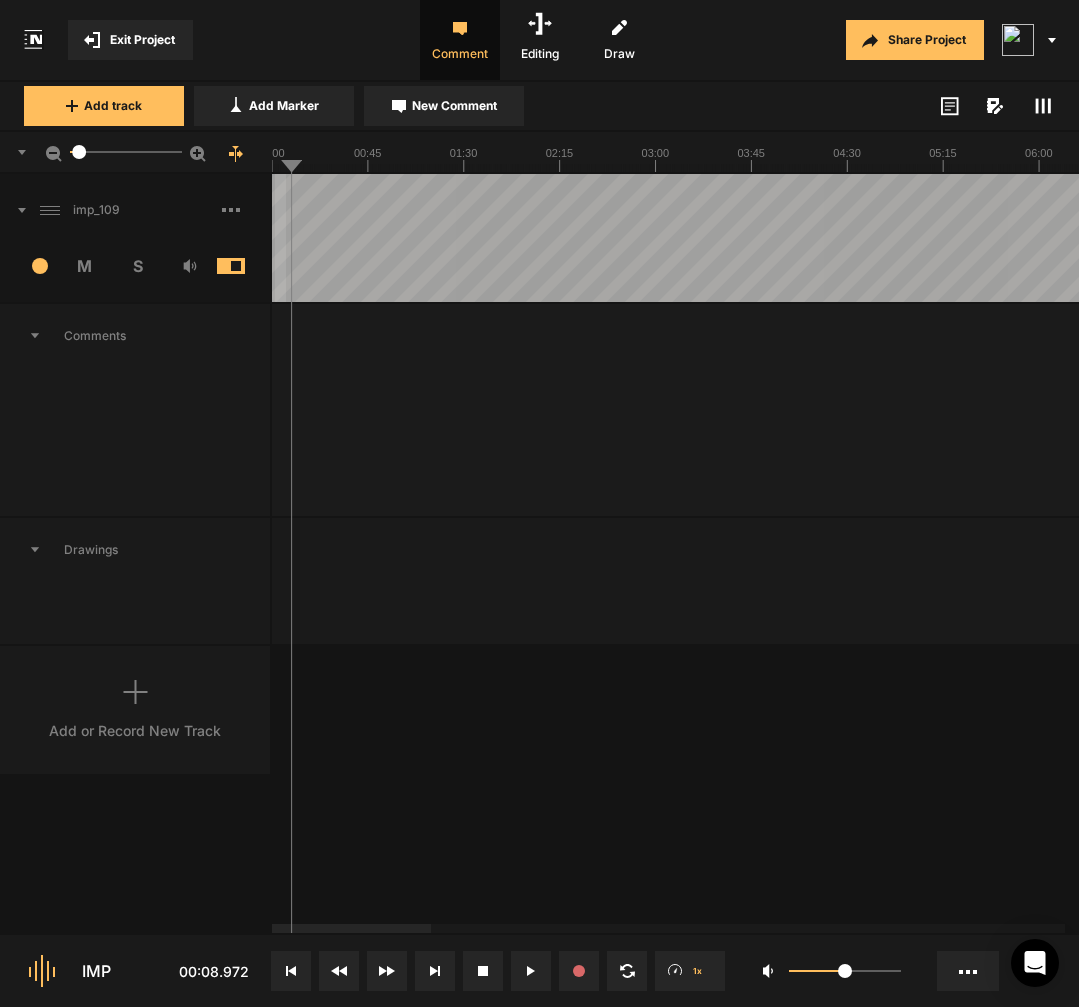 drag, startPoint x: 286, startPoint y: 275, endPoint x: 275, endPoint y: 278, distance: 11.401754 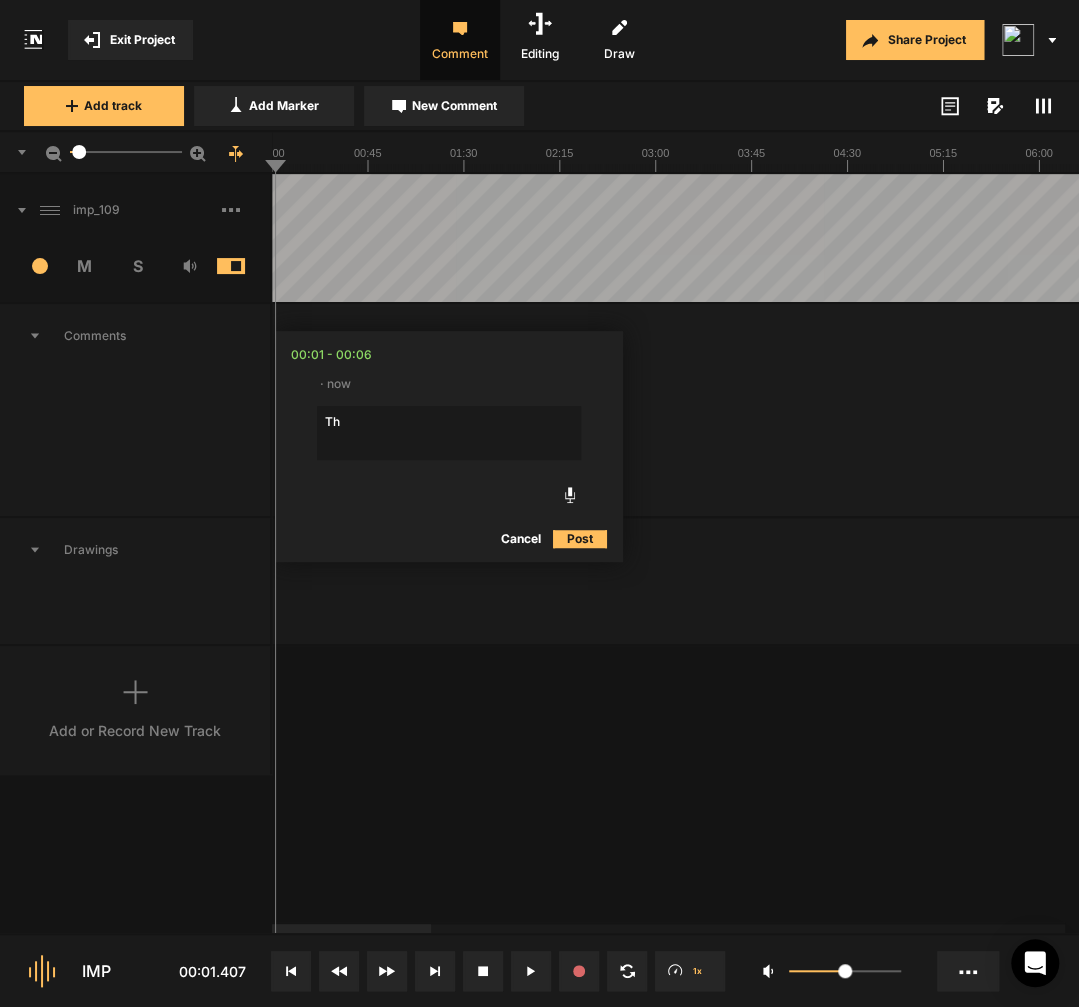 type on "T" 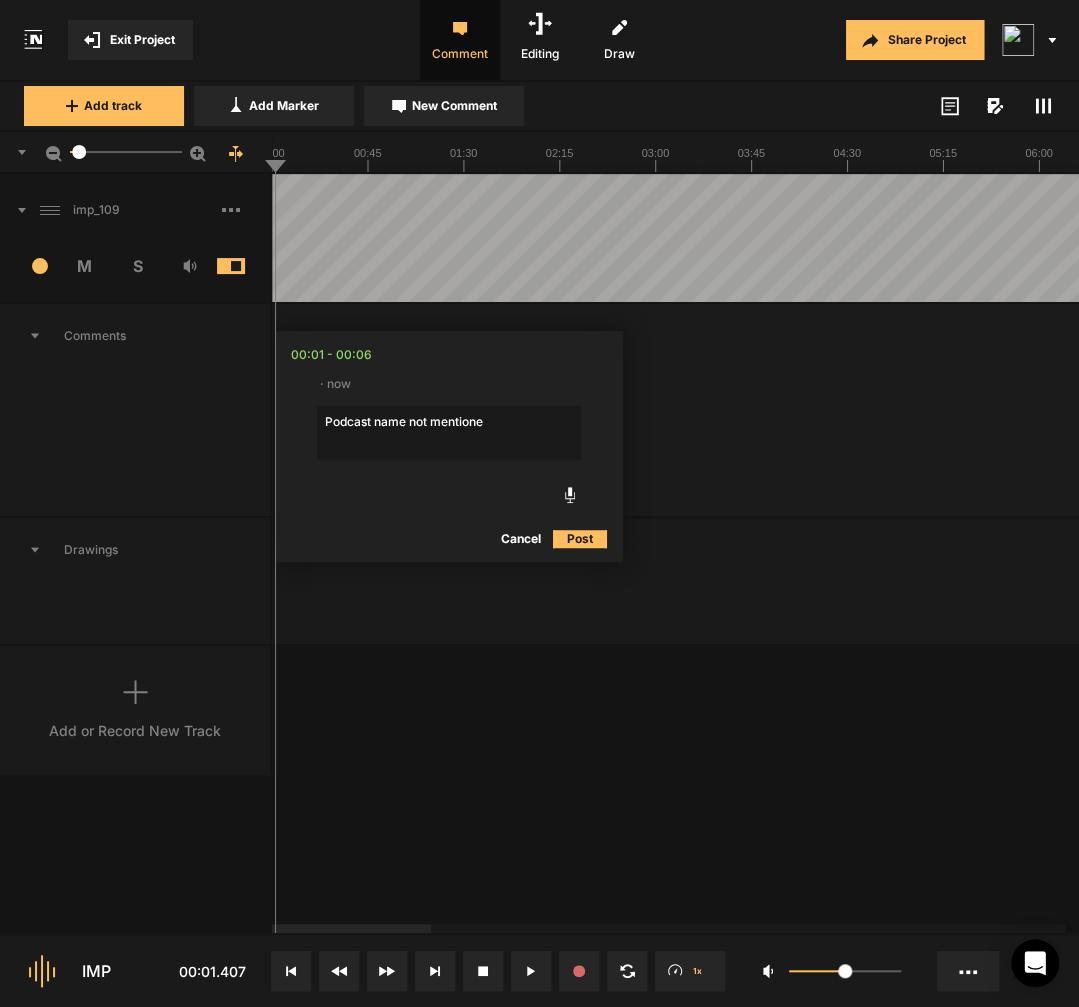 type on "Podcast name not mentioned" 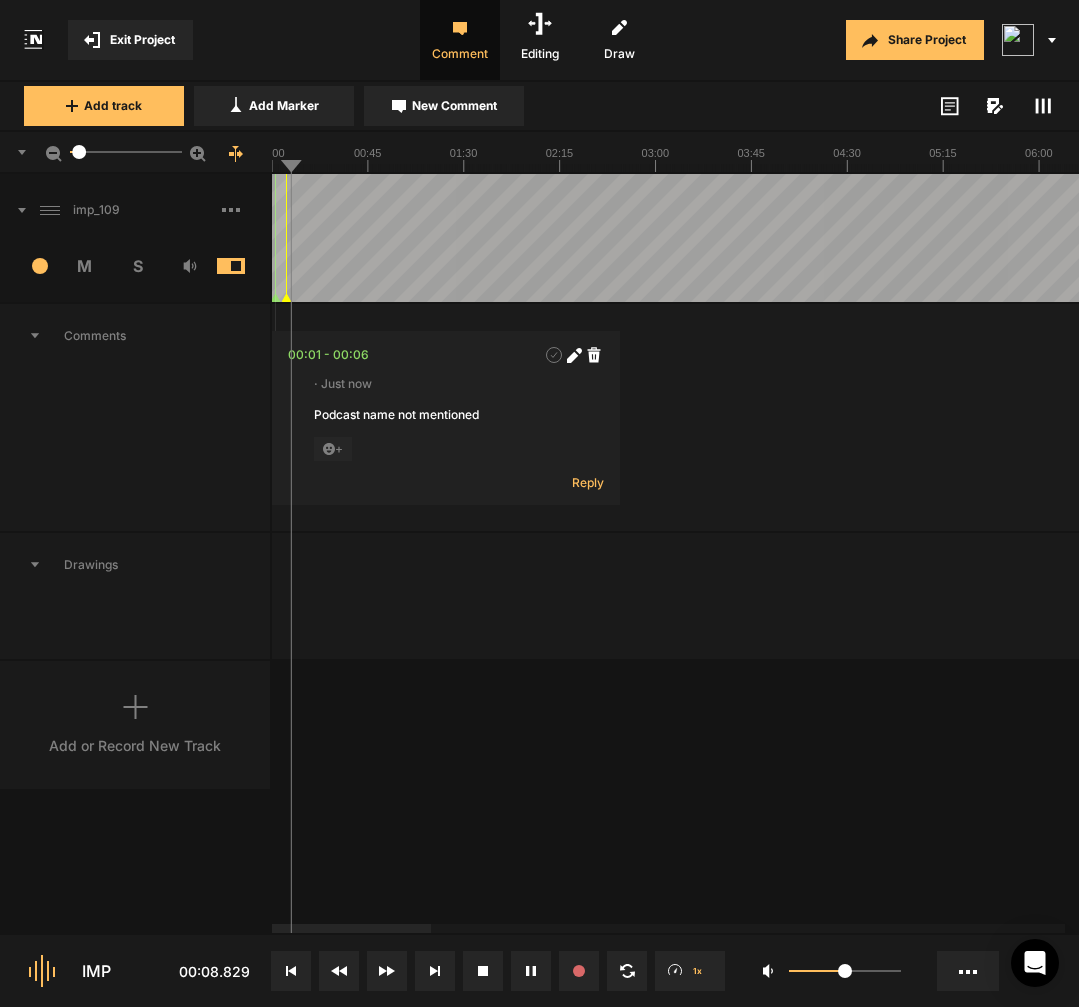 click at bounding box center (2289, 238) 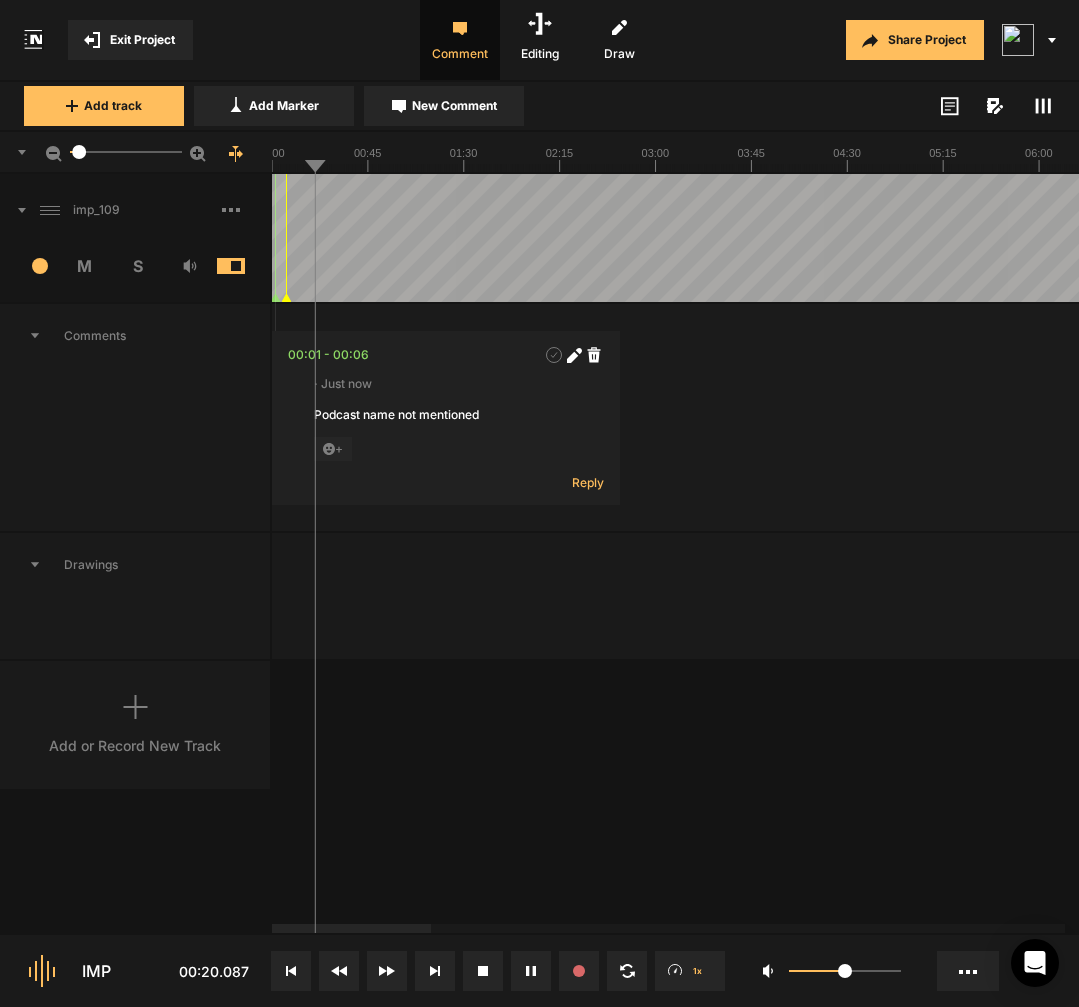click at bounding box center (2289, 238) 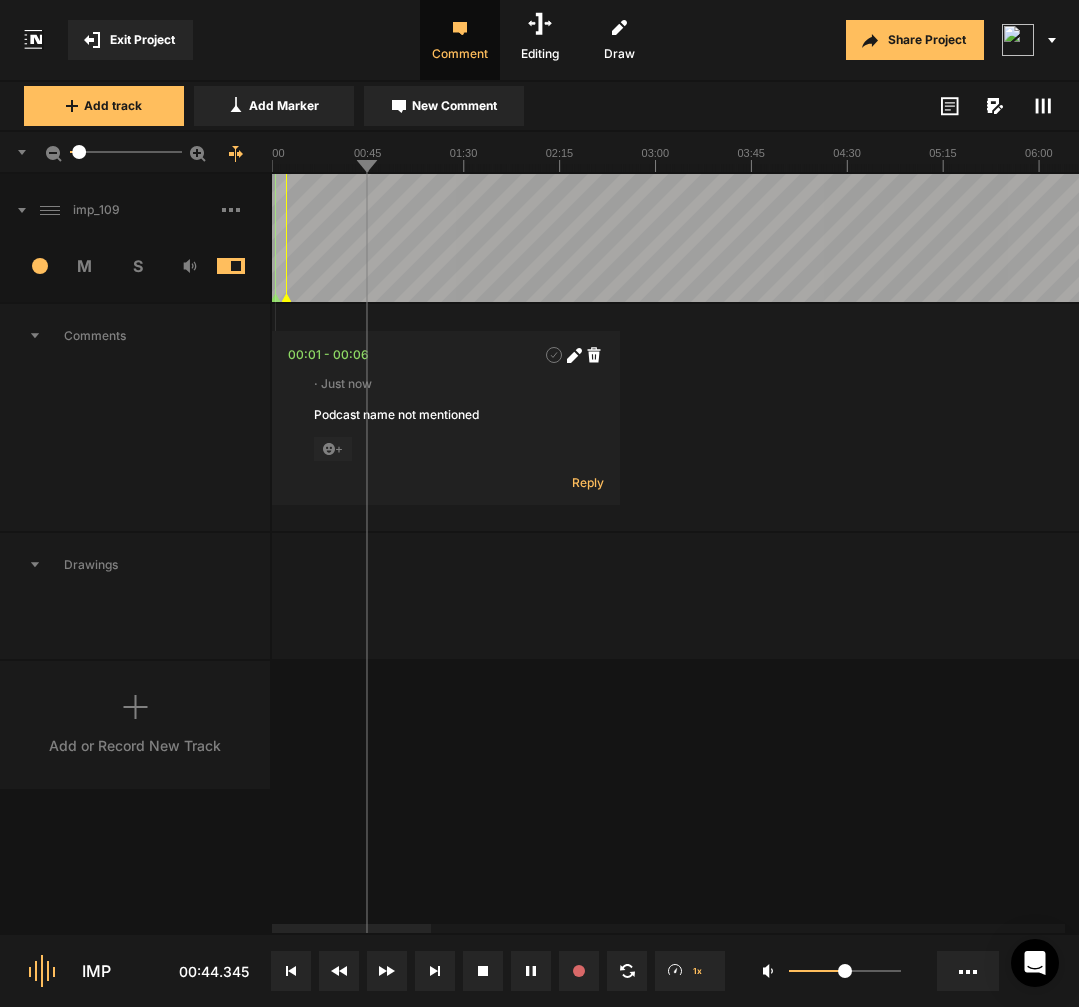 click at bounding box center (2289, 238) 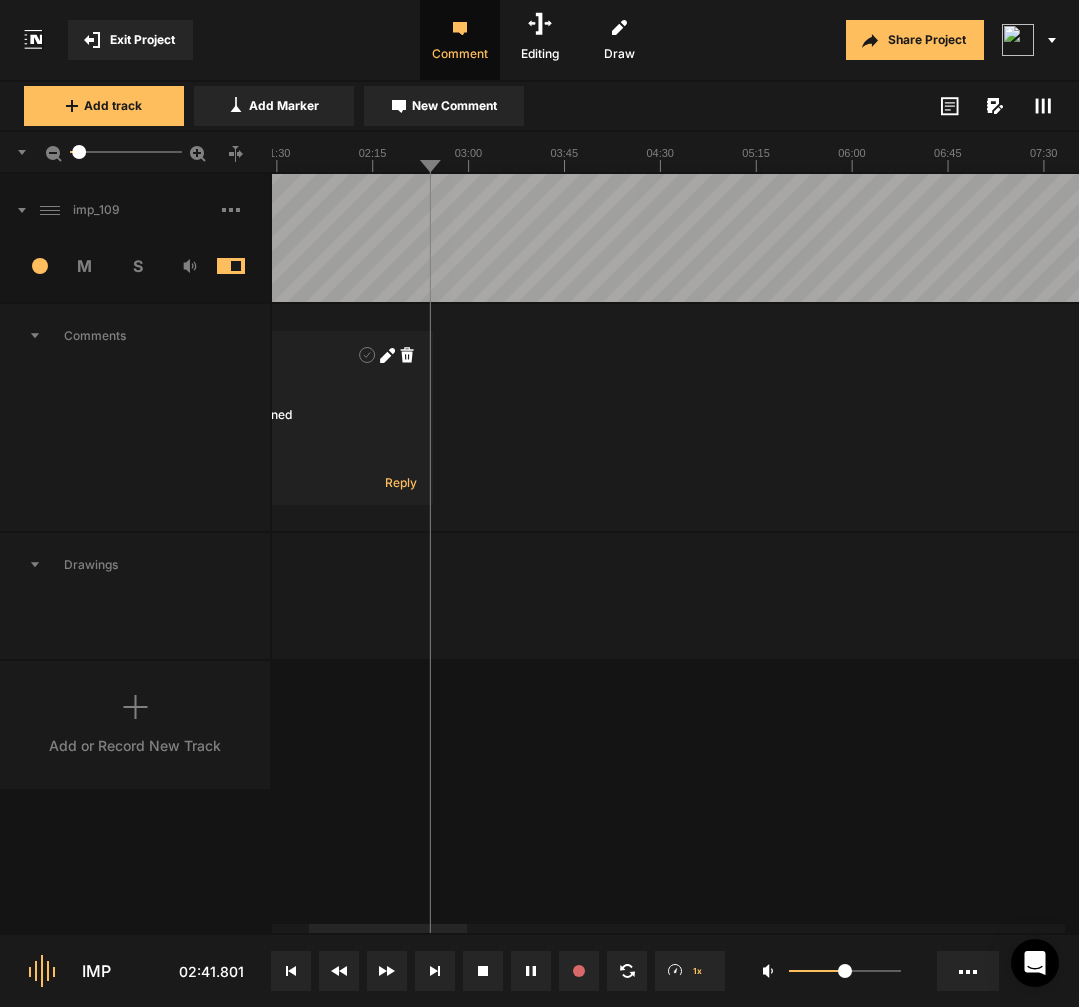 click at bounding box center (2102, 238) 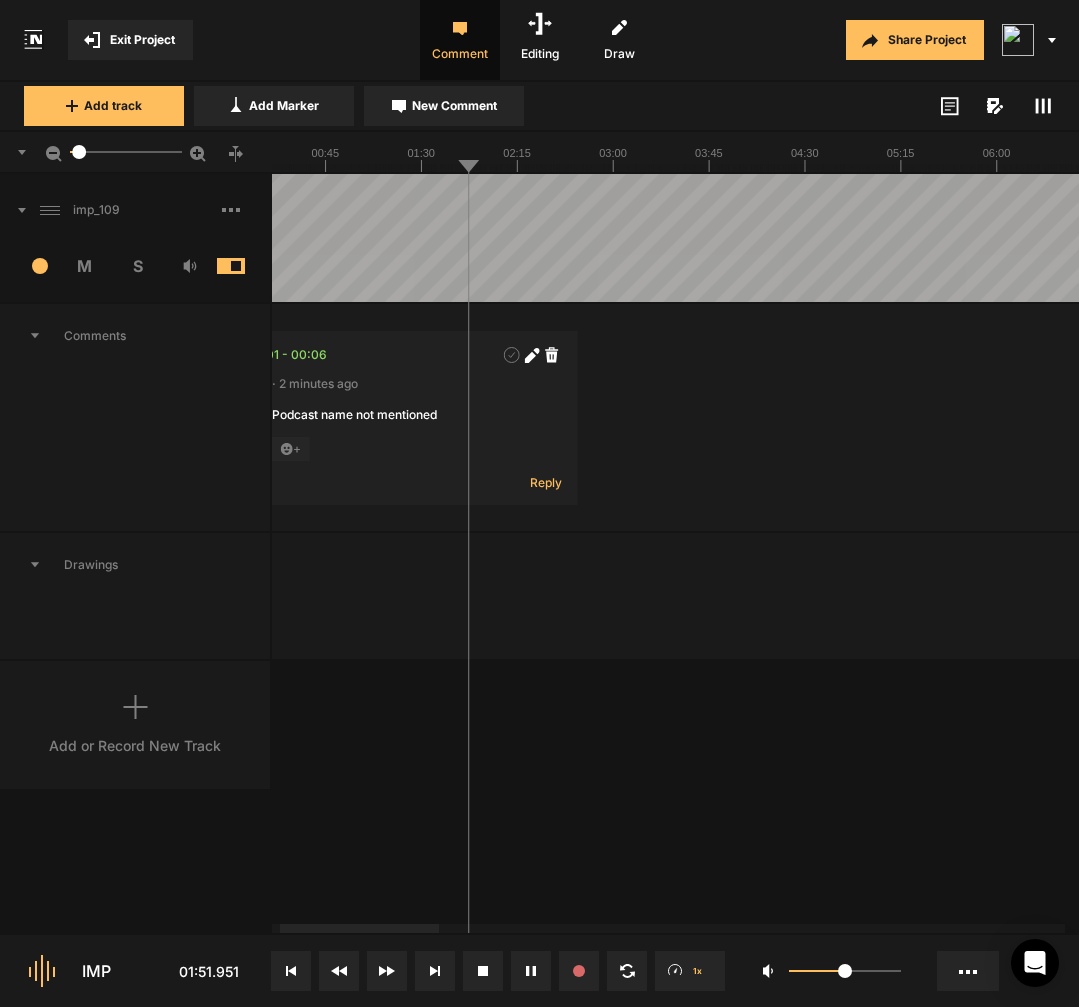 click at bounding box center (2247, 238) 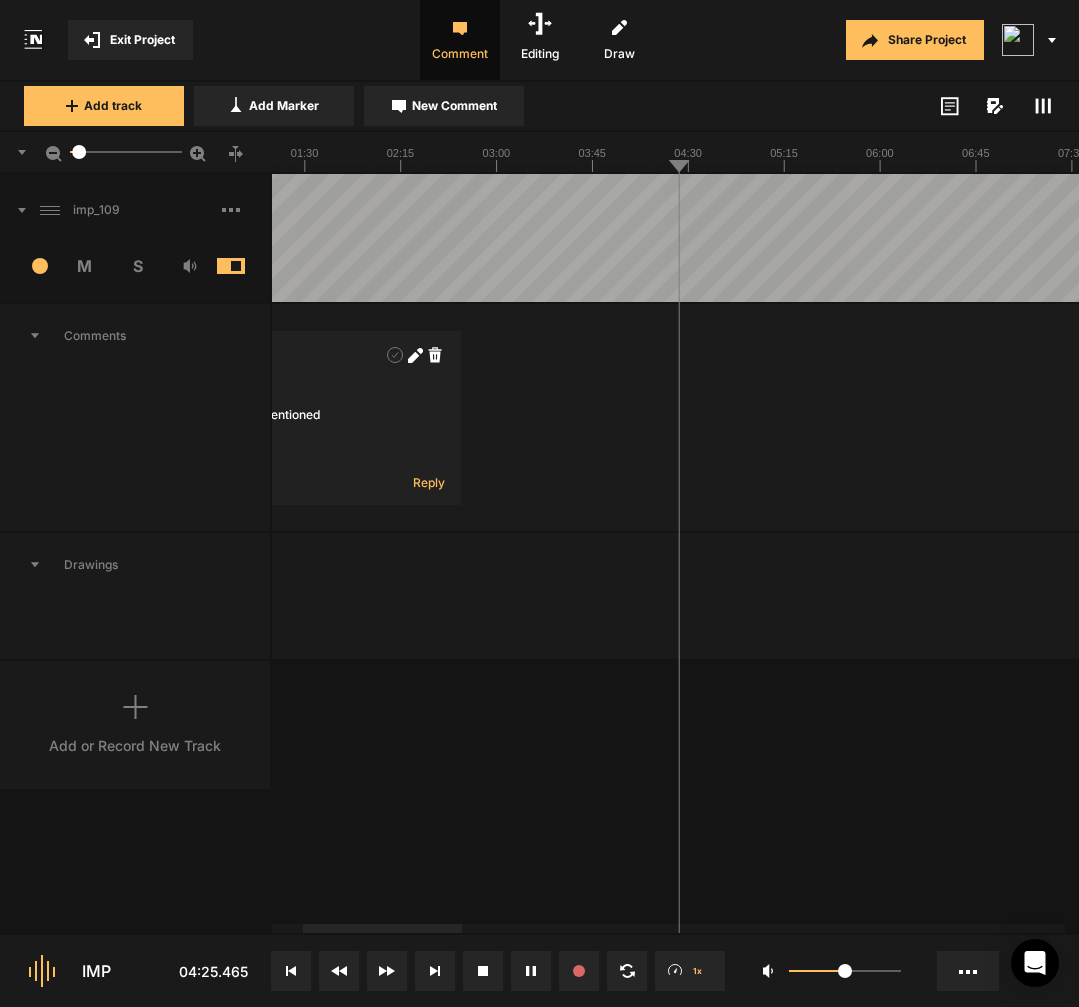 click at bounding box center (2130, 238) 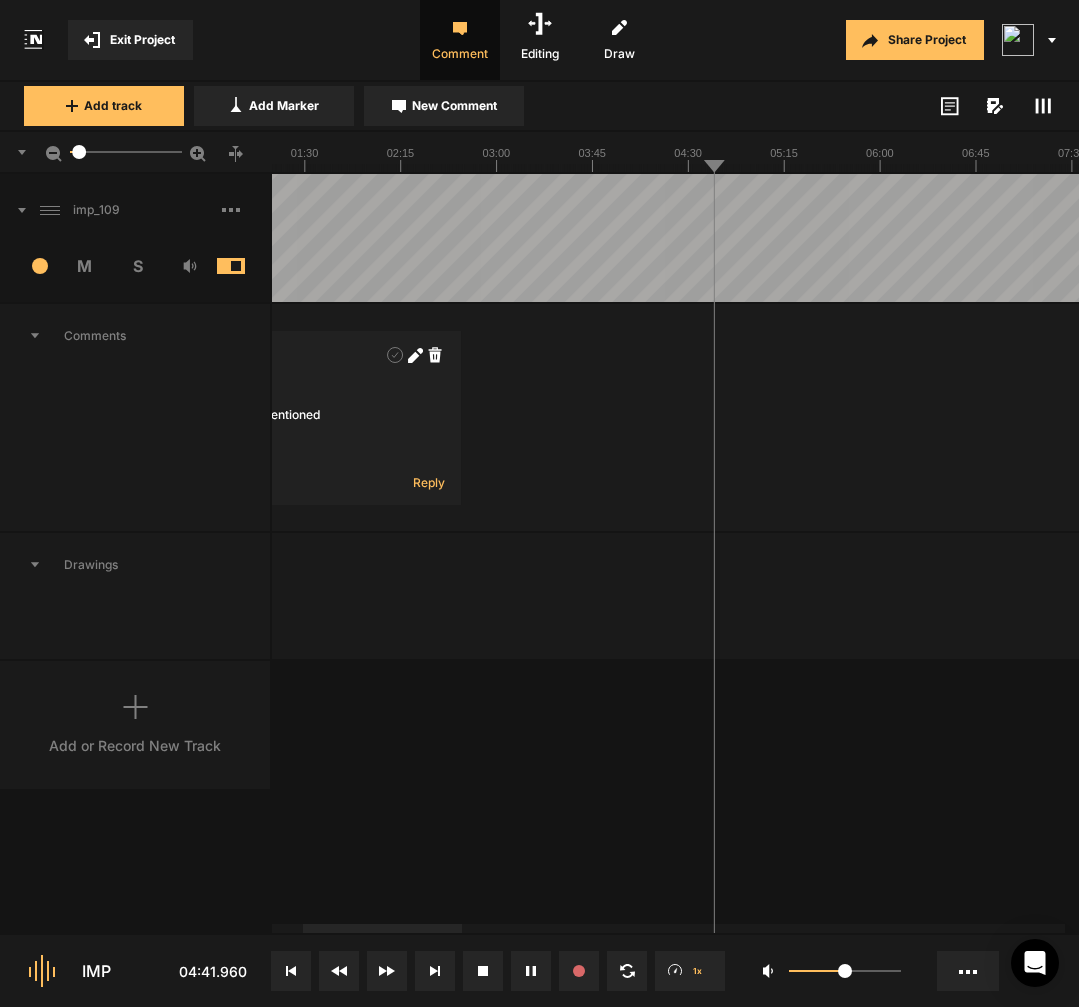 click at bounding box center (2130, 238) 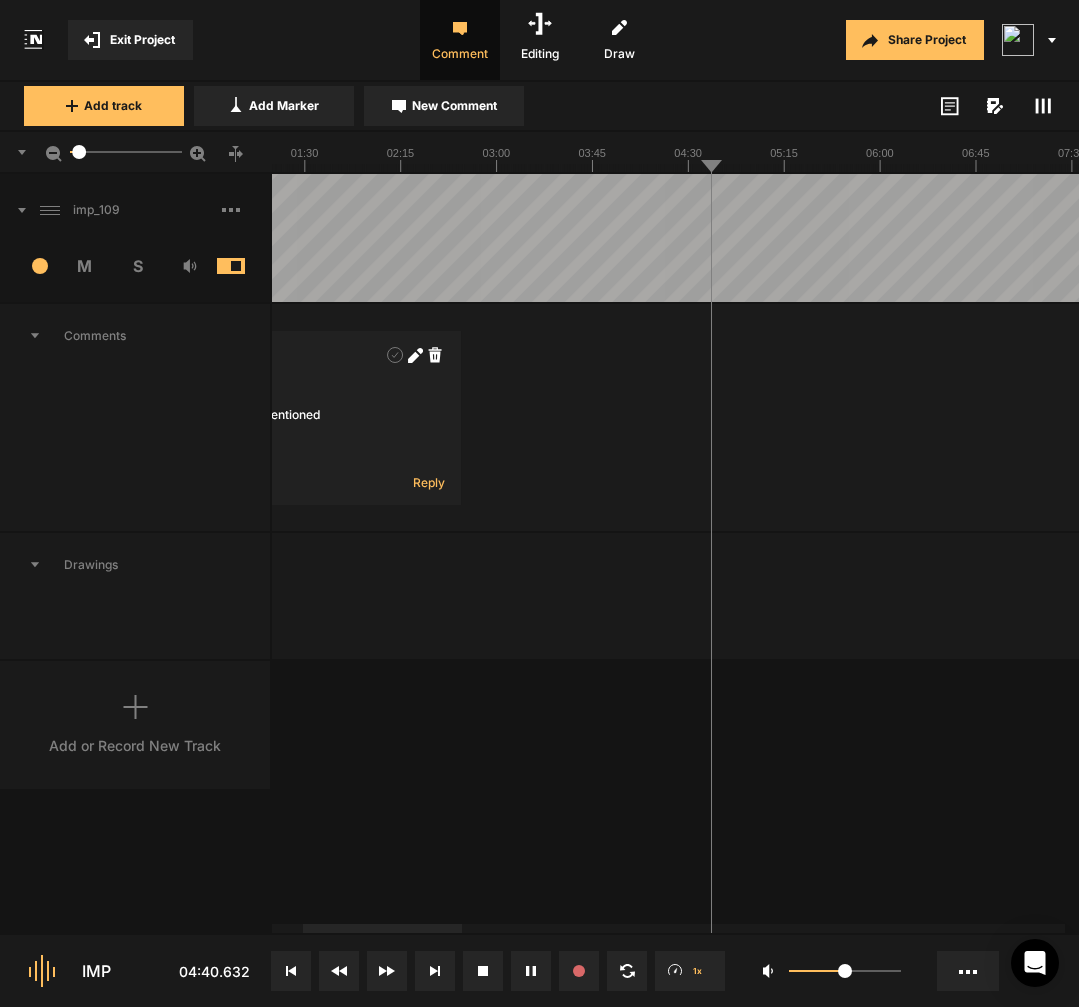 click at bounding box center (2130, 238) 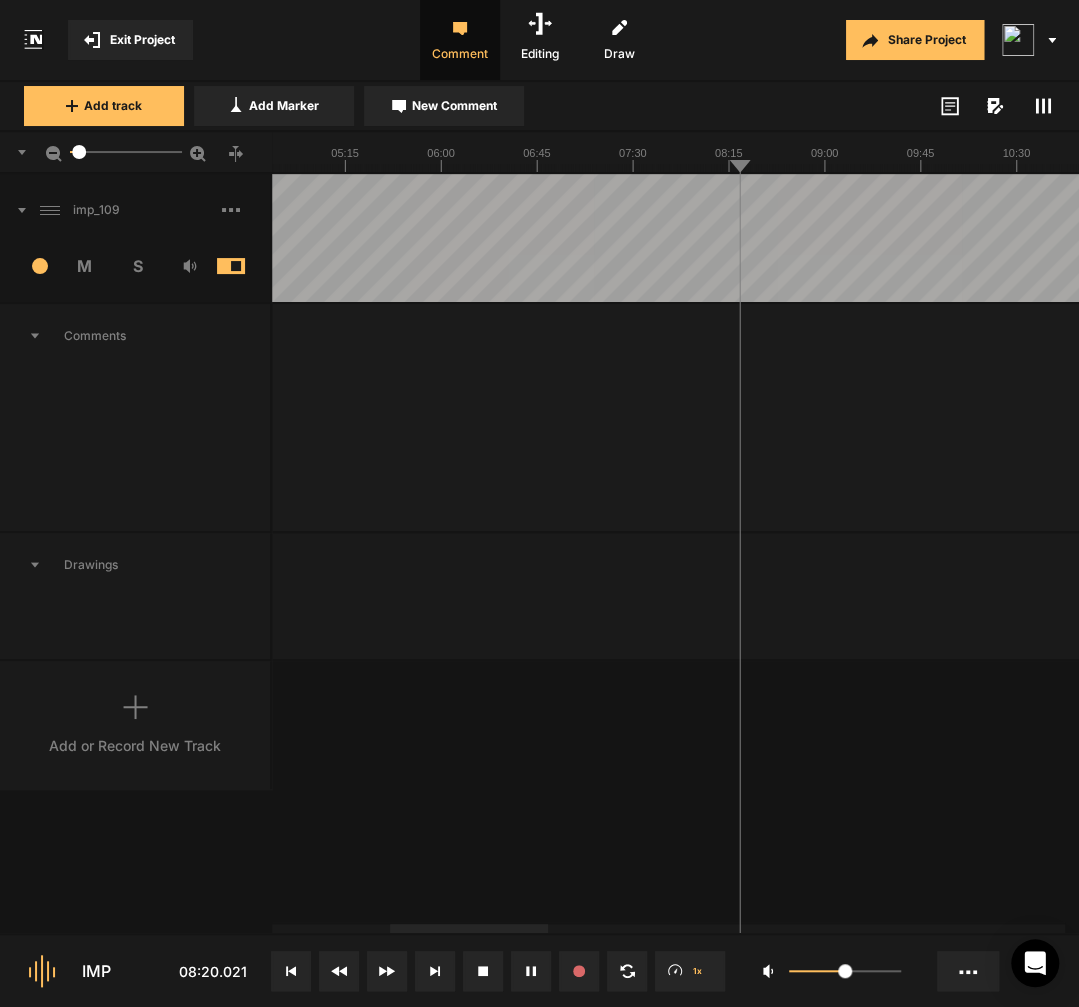 click at bounding box center (1691, 238) 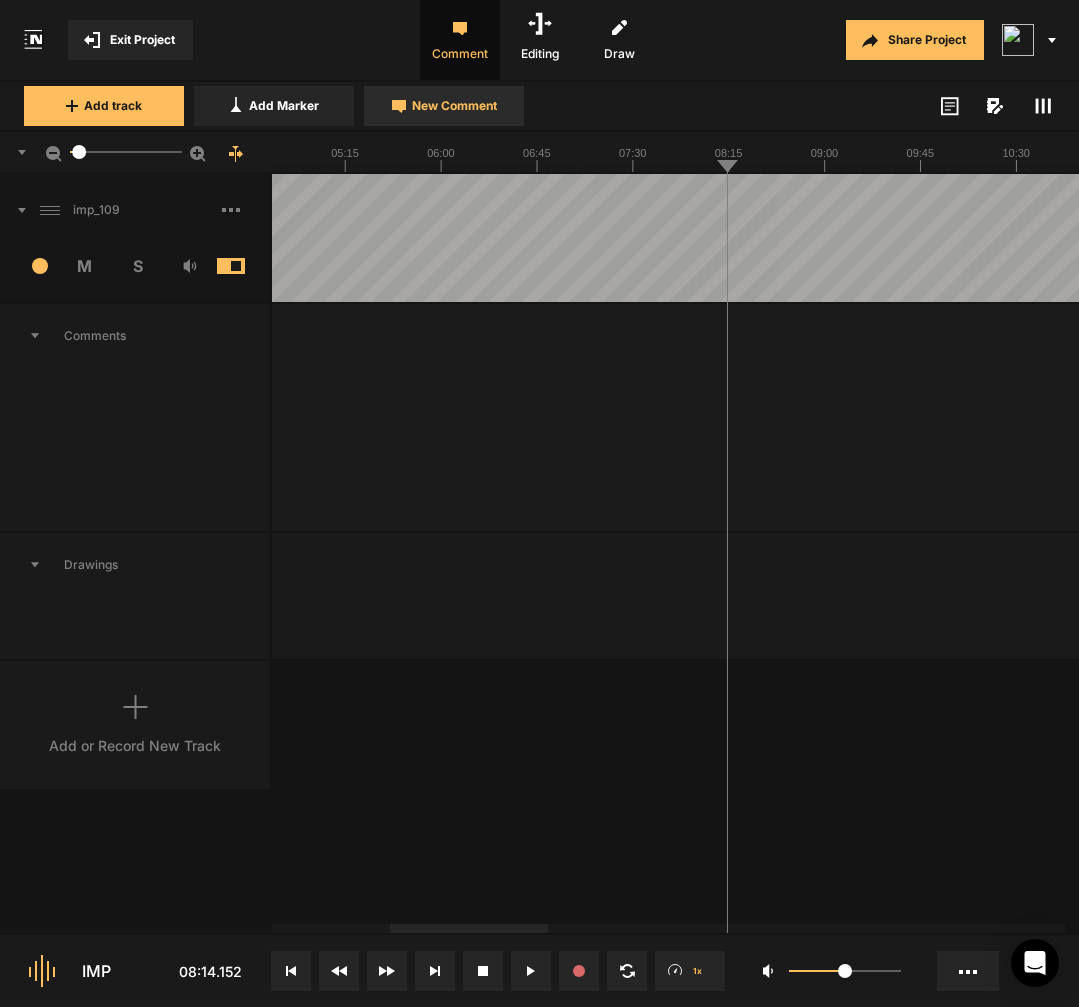 click on "New Comment" at bounding box center (454, 106) 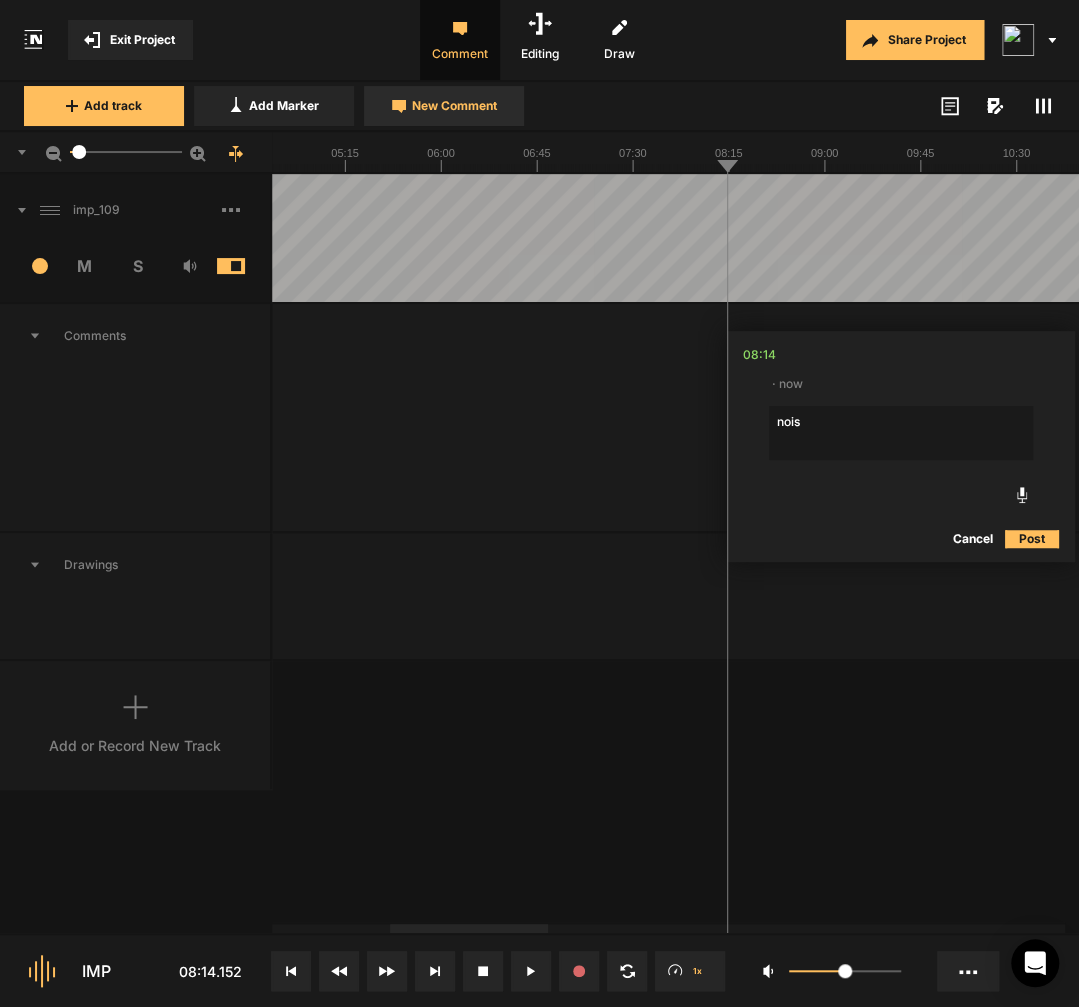 type on "noise" 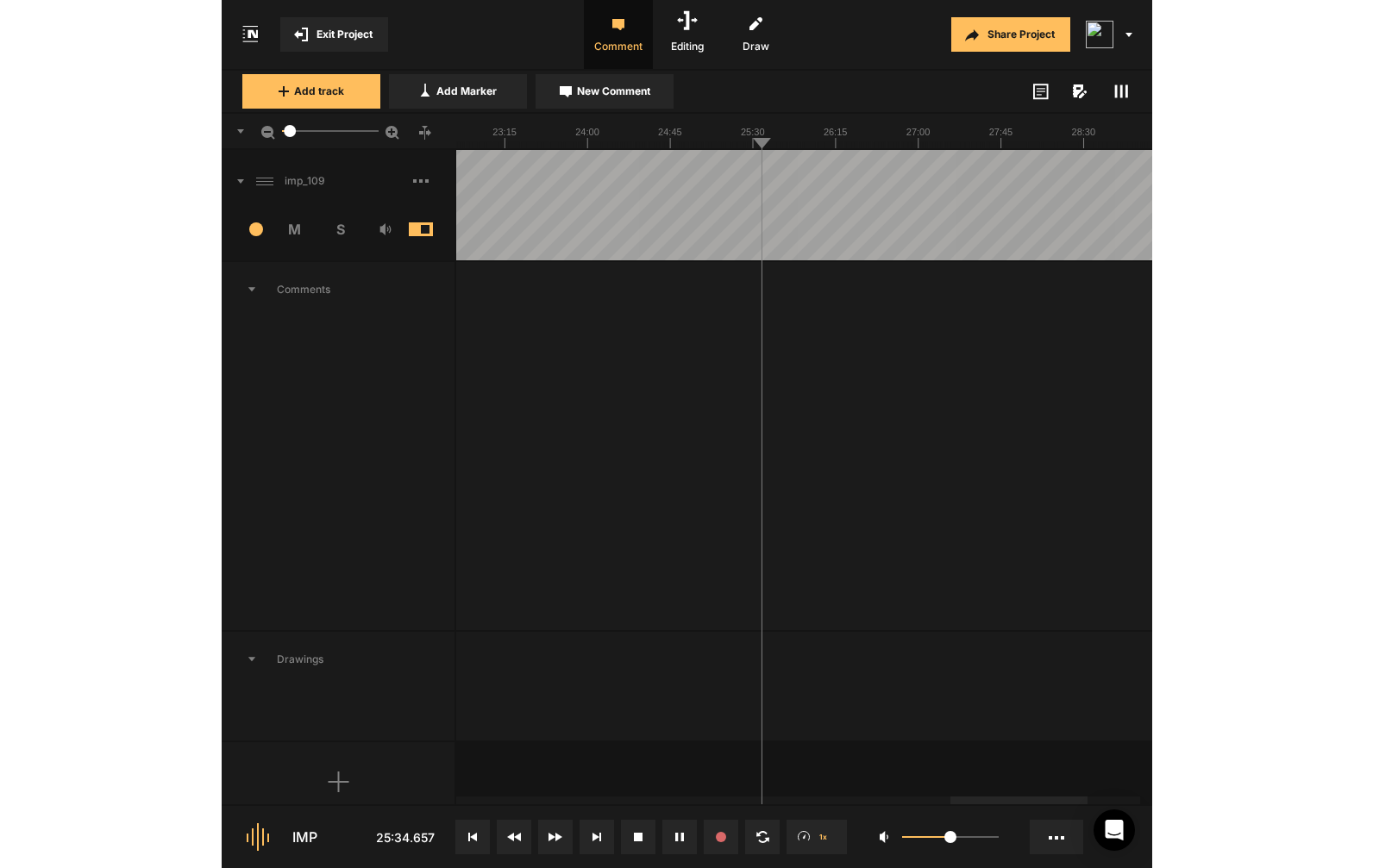 scroll, scrollTop: 0, scrollLeft: 0, axis: both 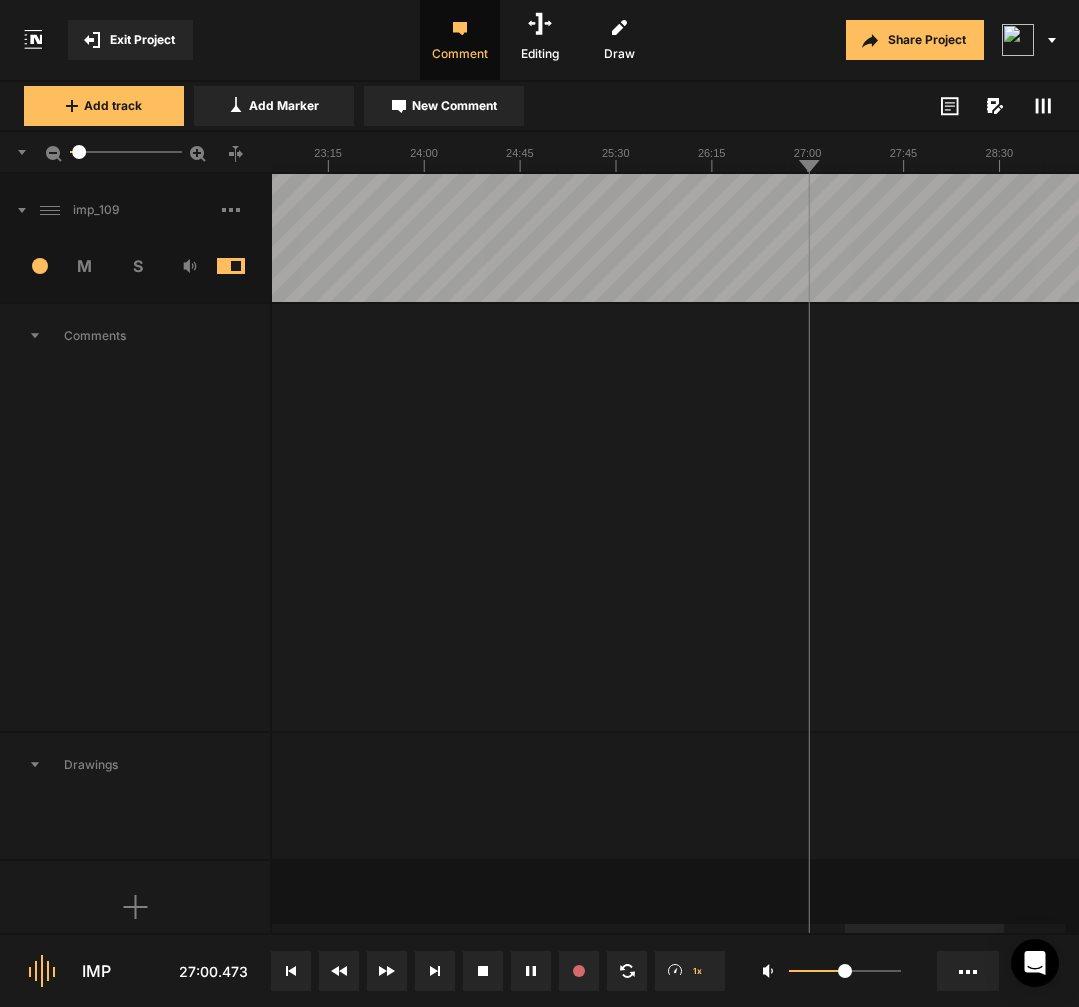 click at bounding box center (-627, 238) 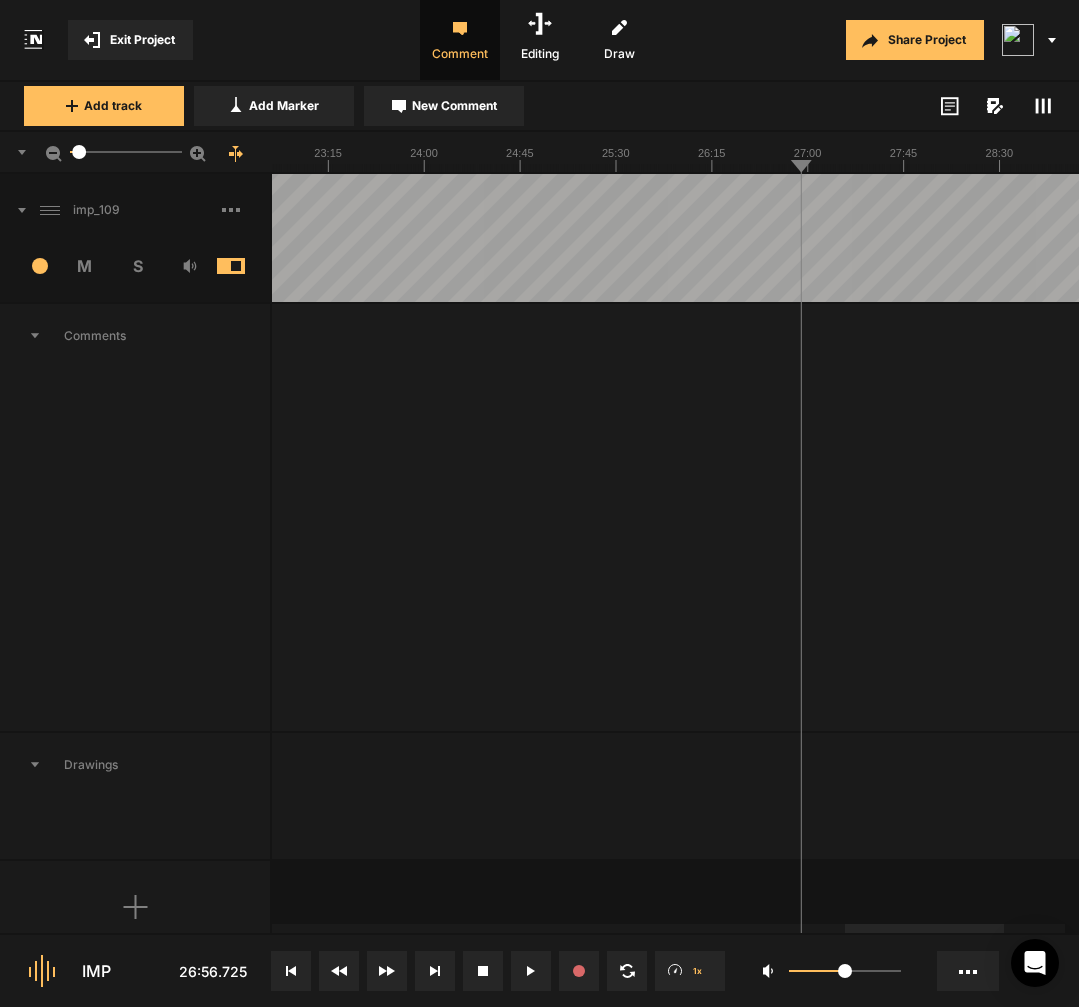 click on "Exit Project
Comment
Editing
Draw
Share Project
Add track
Add Marker
New Comment Color: Tags:
5" at bounding box center [539, 503] 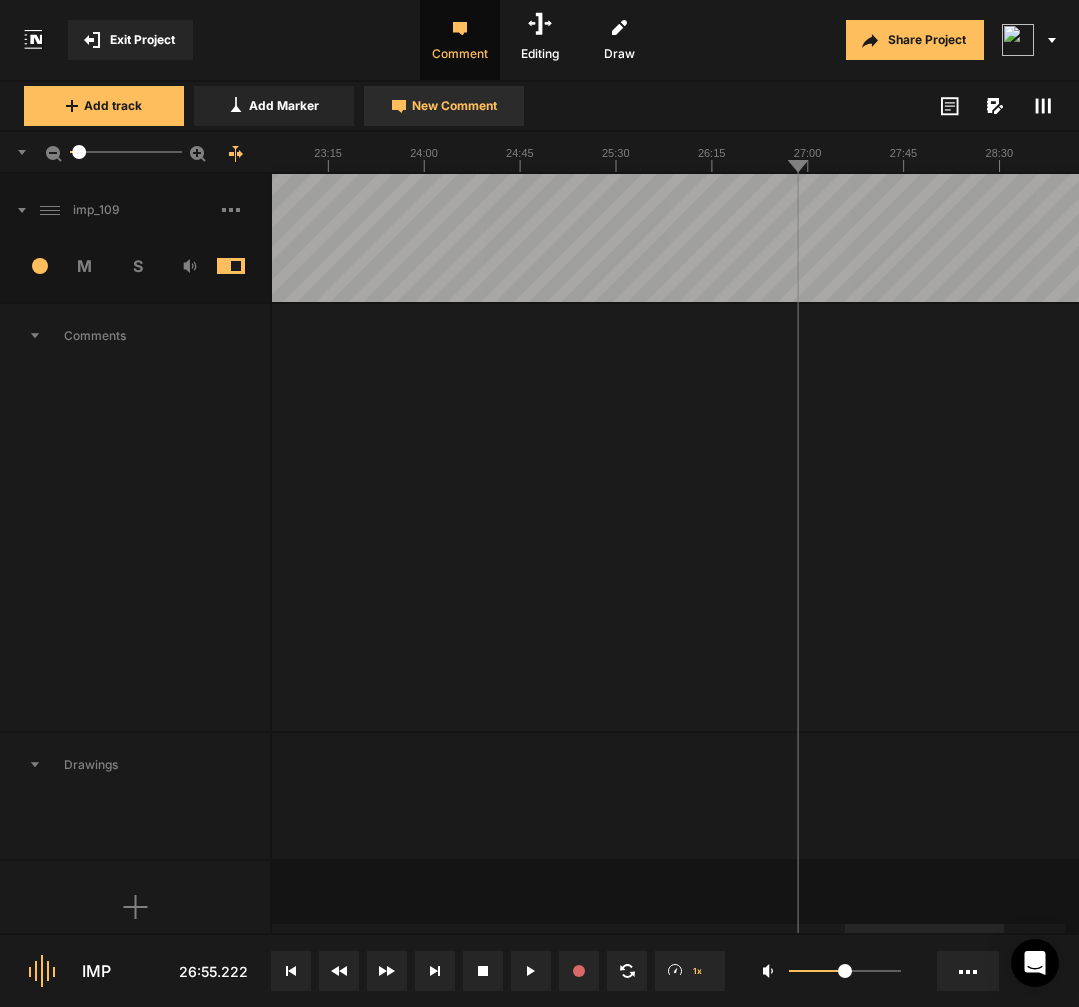 click on "New Comment" at bounding box center (444, 106) 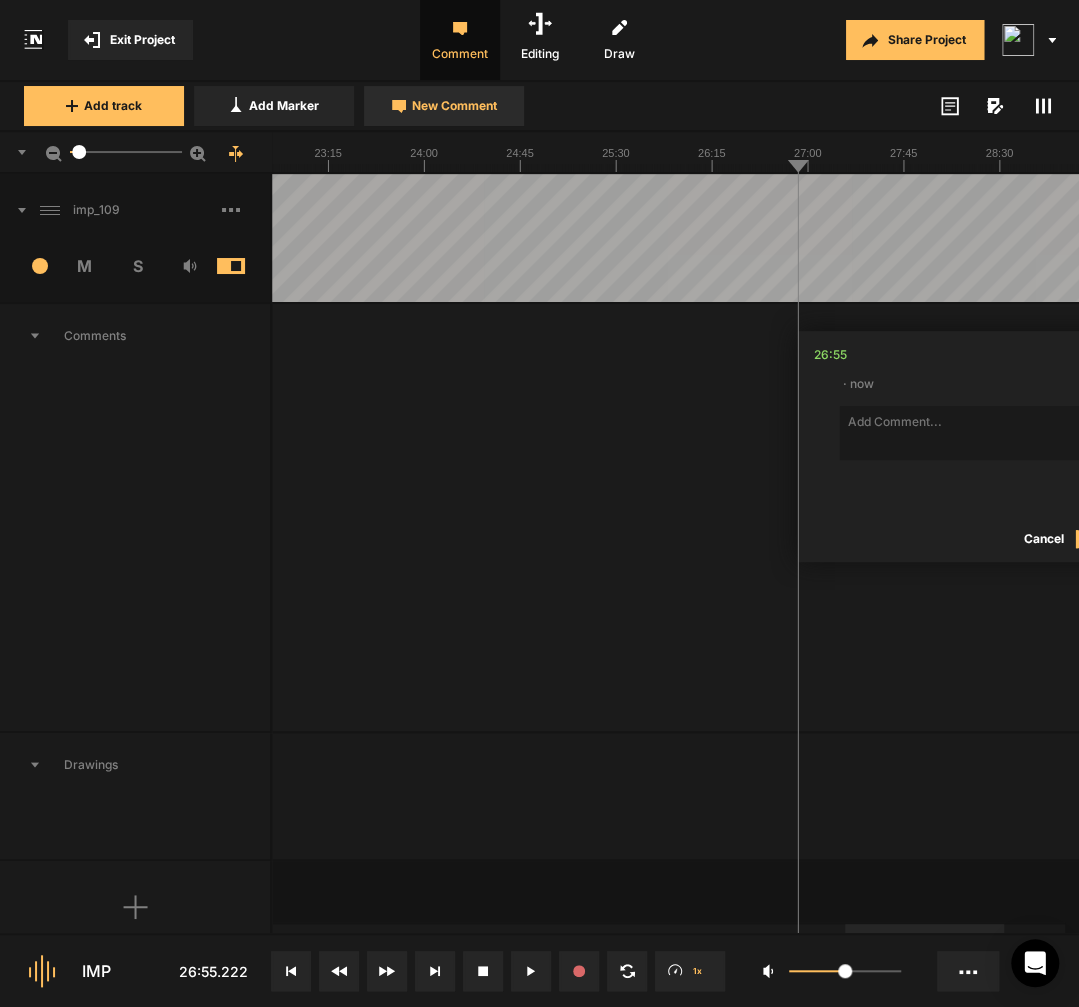 type on "i" 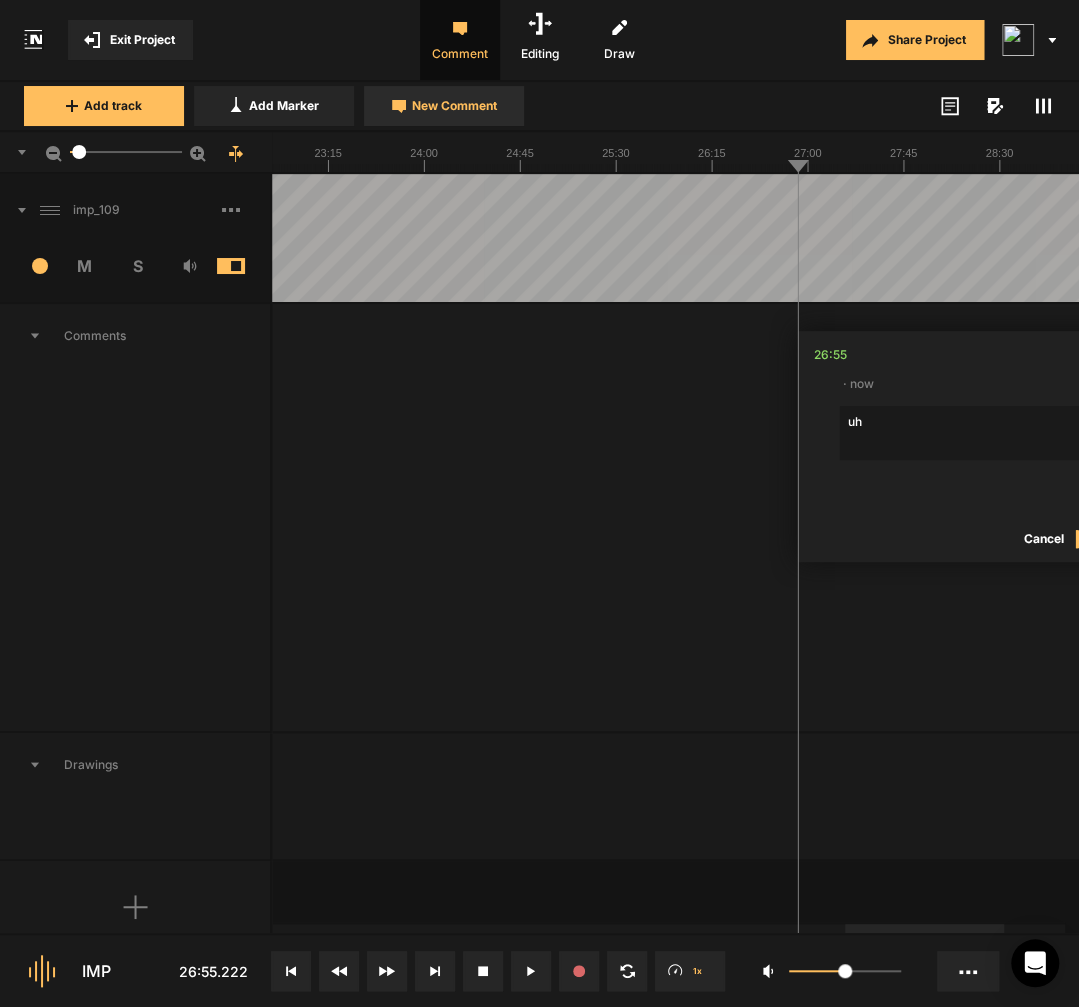 type on "uh," 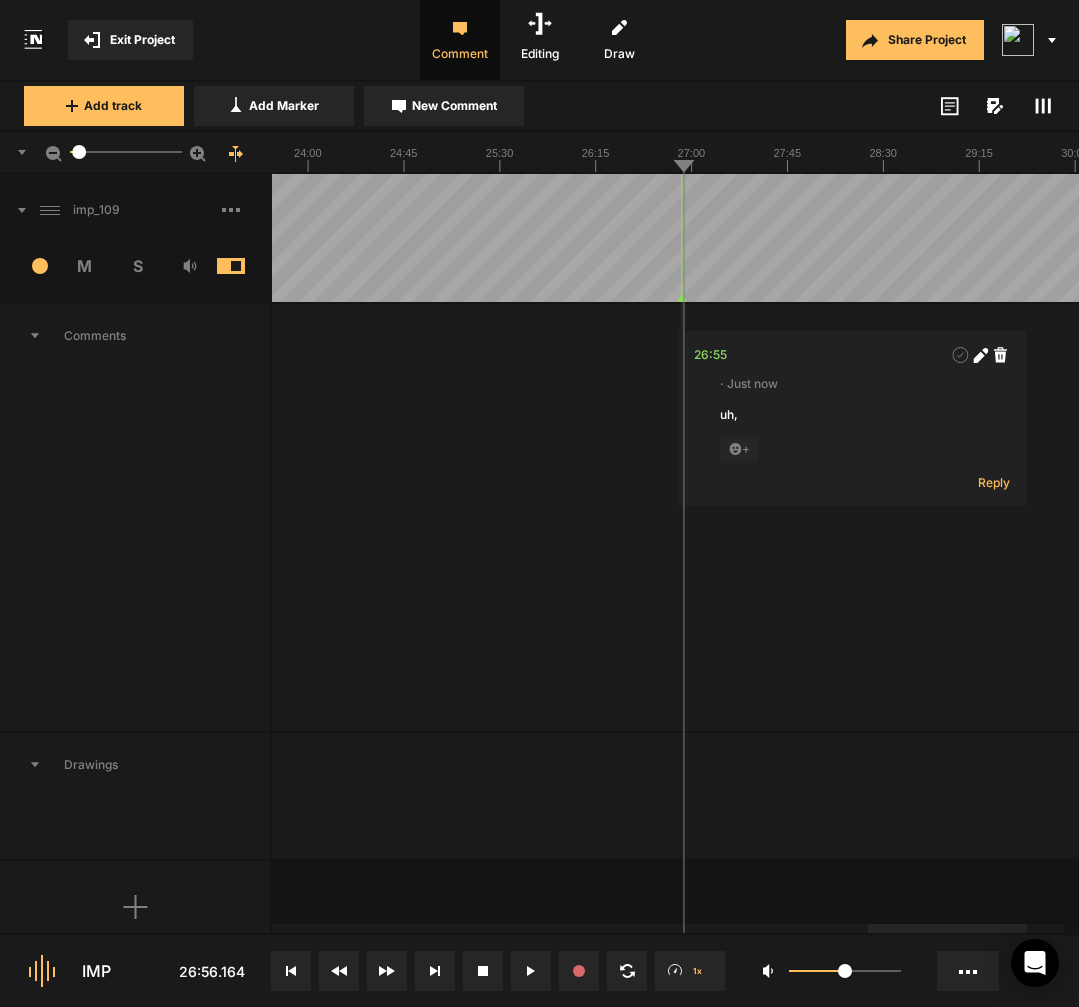 click 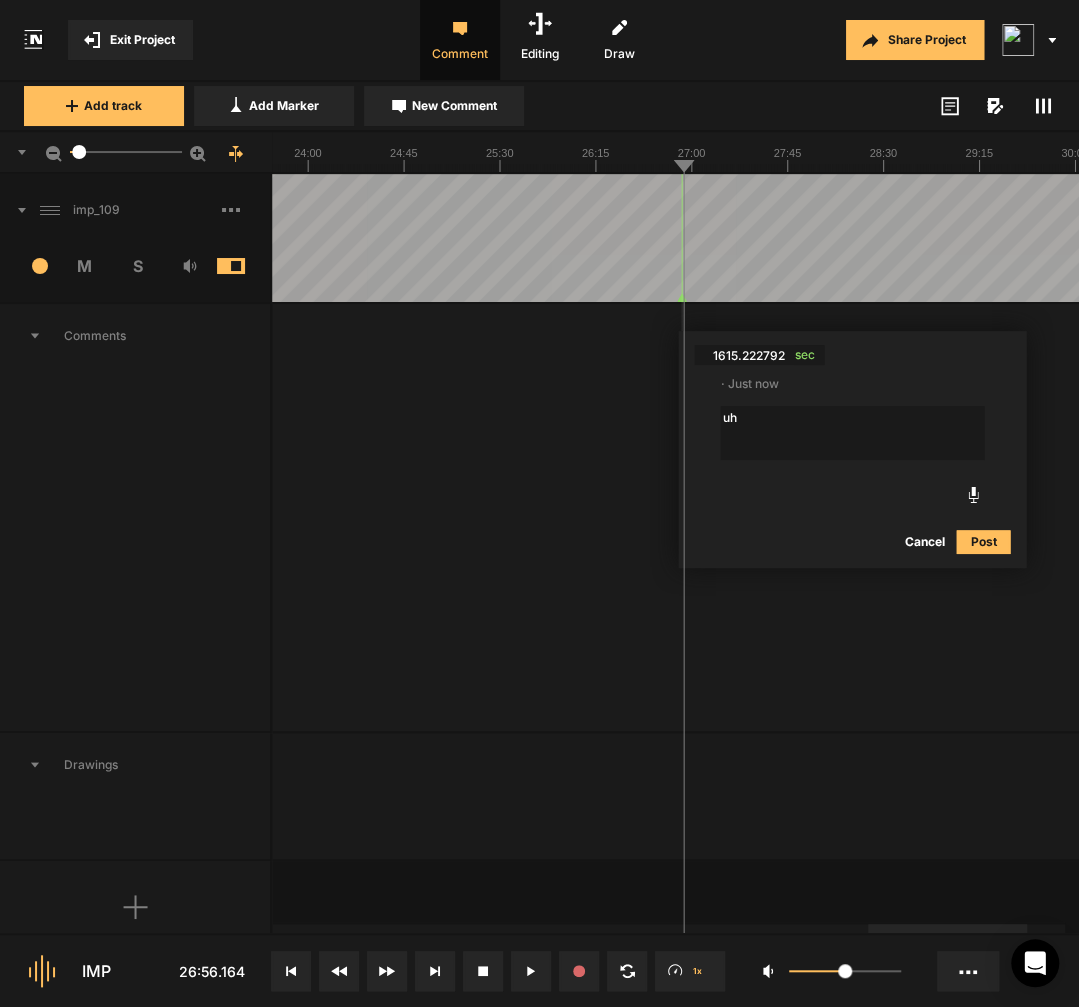 type on "uhm" 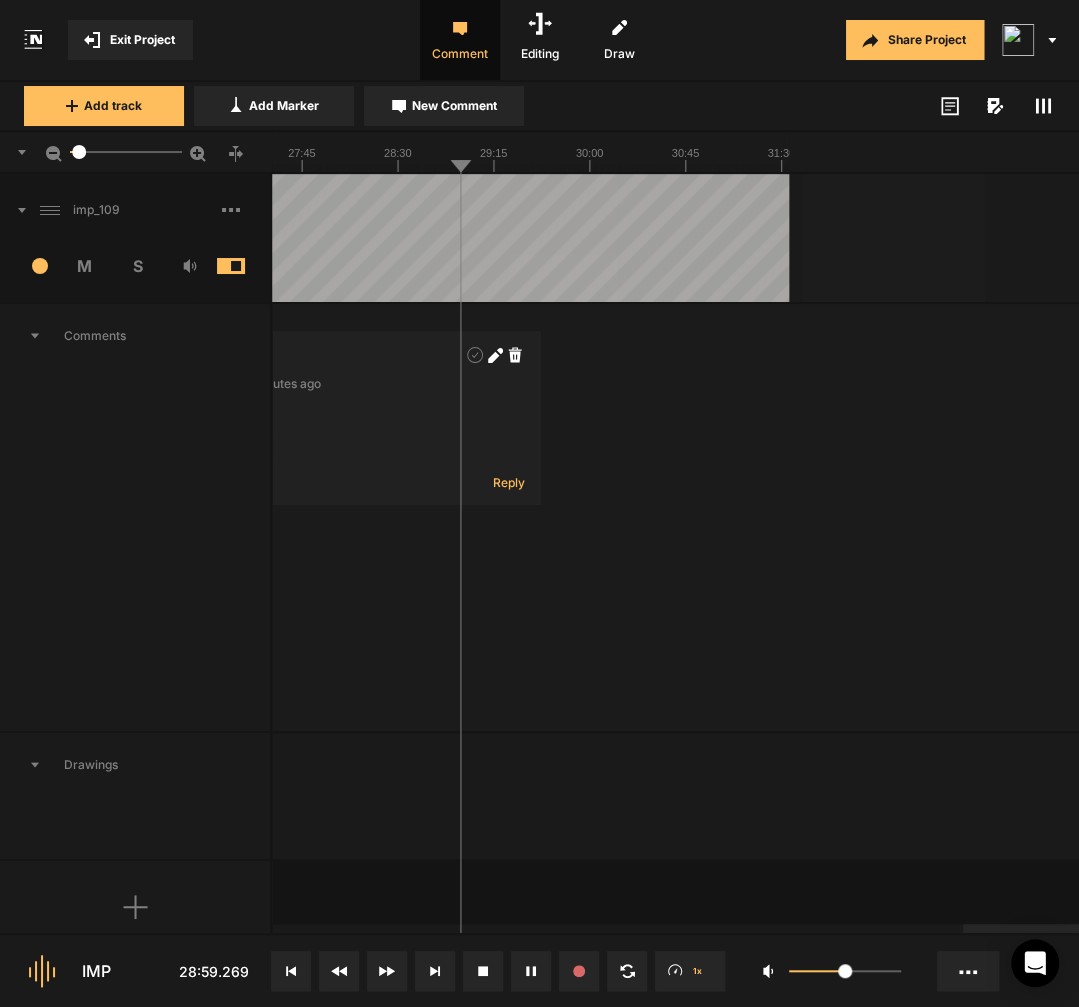 click at bounding box center [-1229, 775] 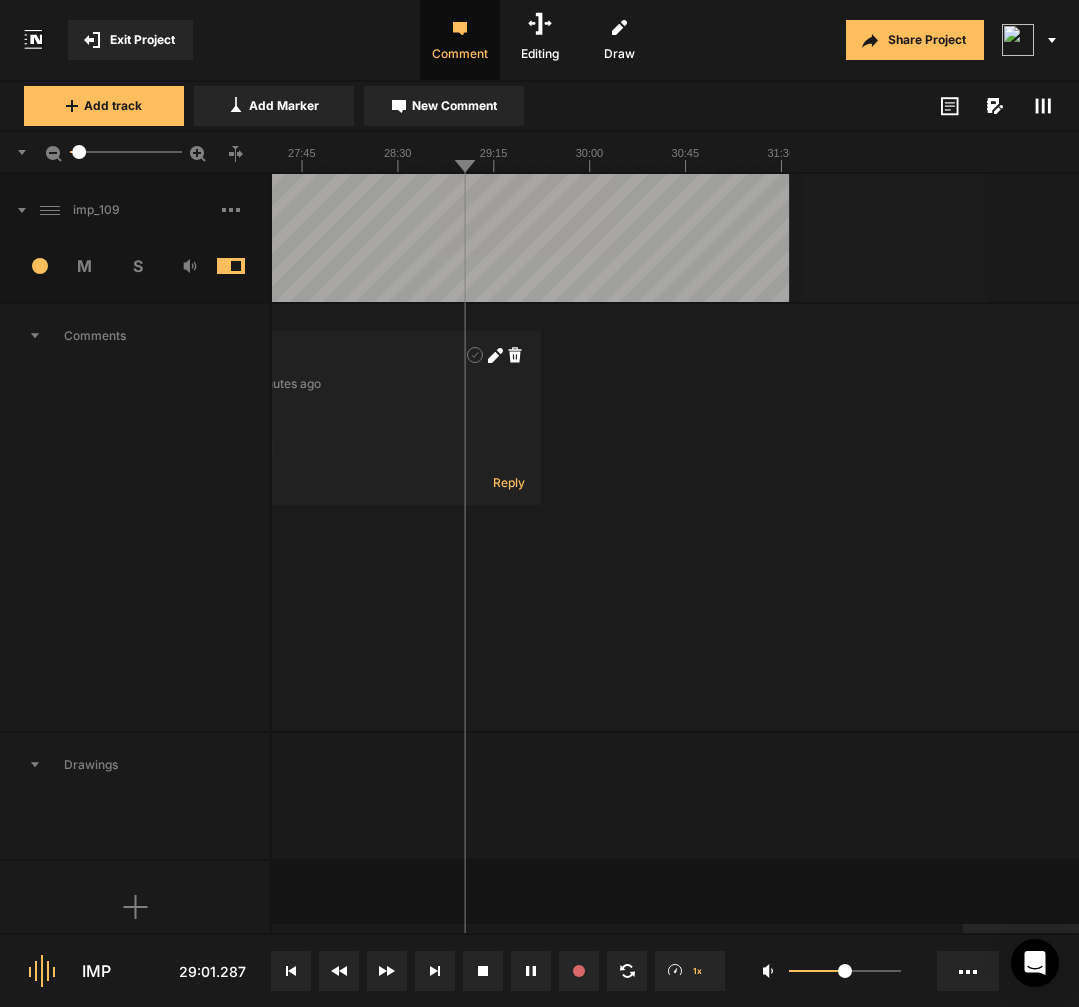 click at bounding box center [-1229, 238] 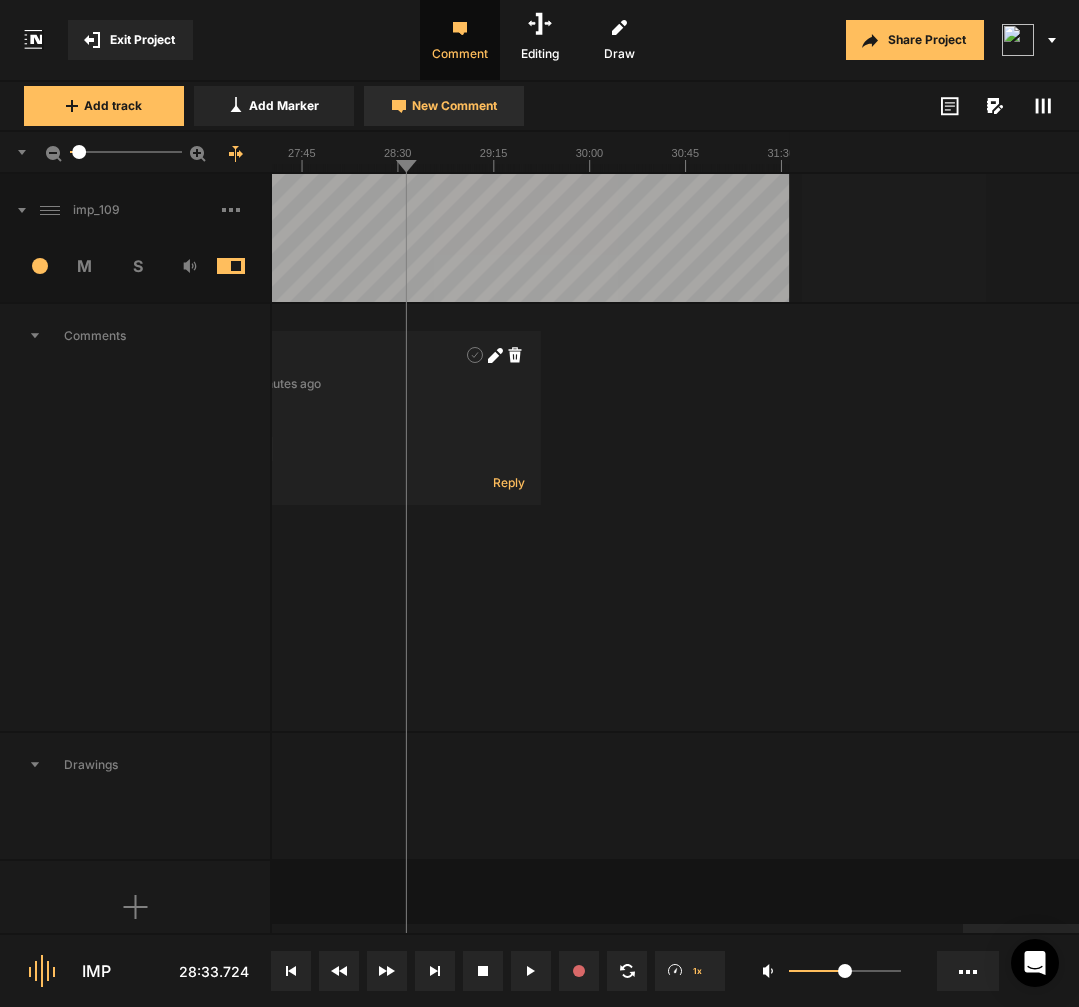 click on "New Comment" at bounding box center (454, 106) 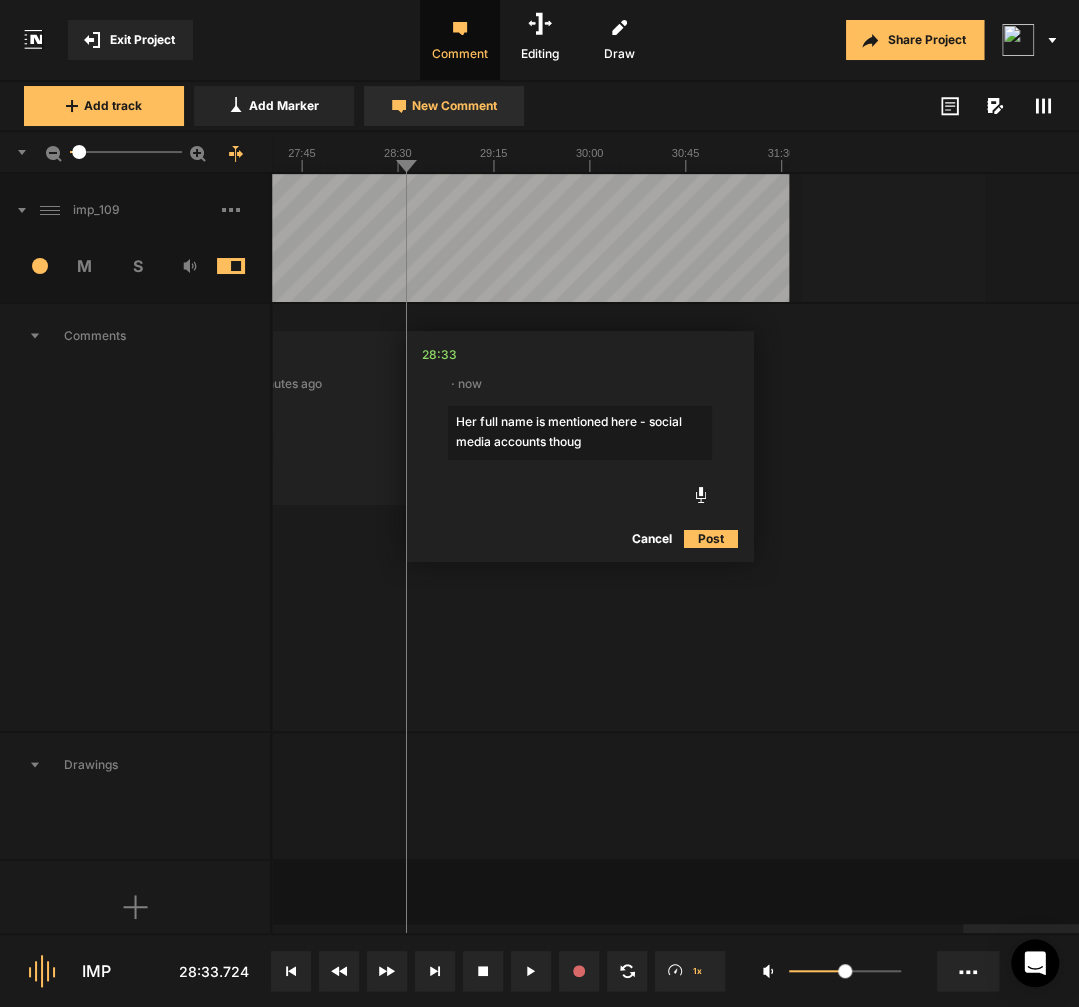 type on "Her full name is mentioned here - social media accounts though" 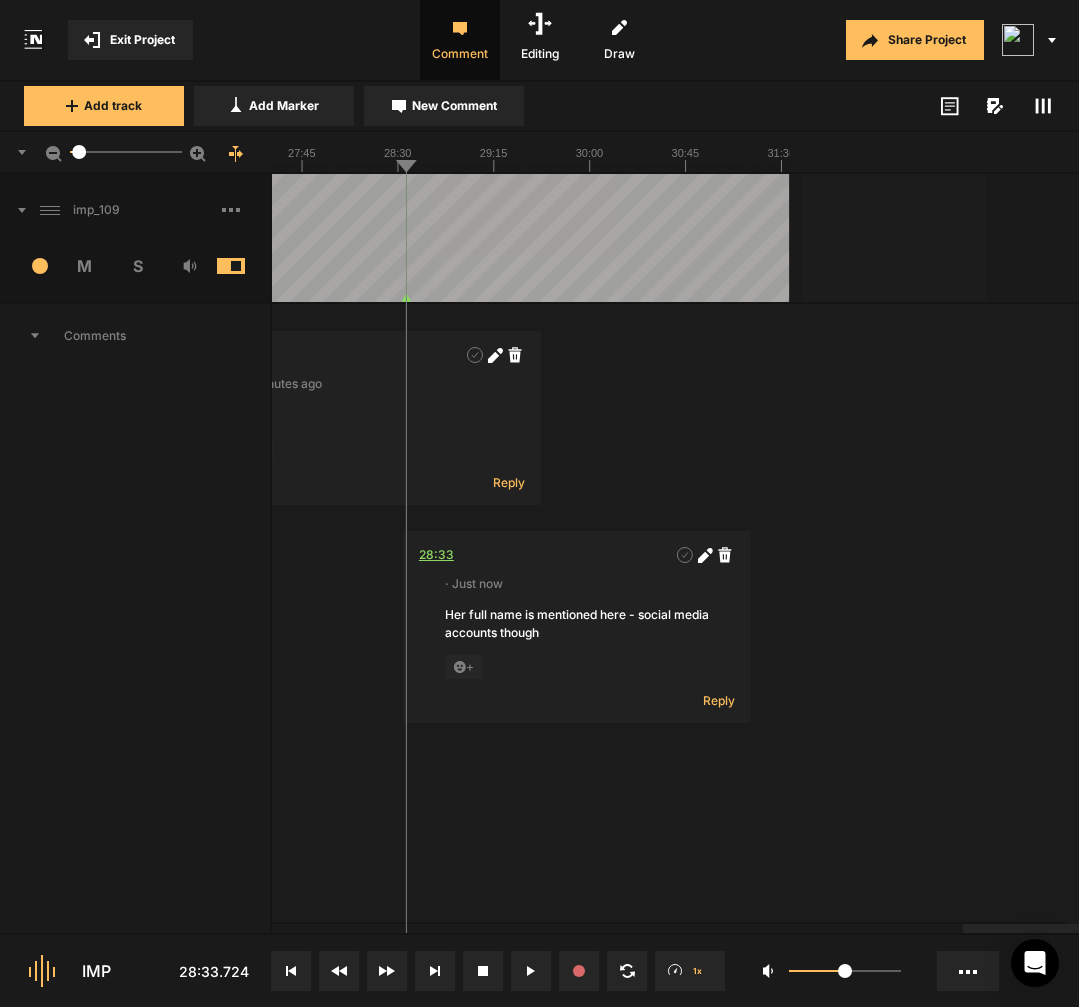 click on "28:33" at bounding box center (436, 555) 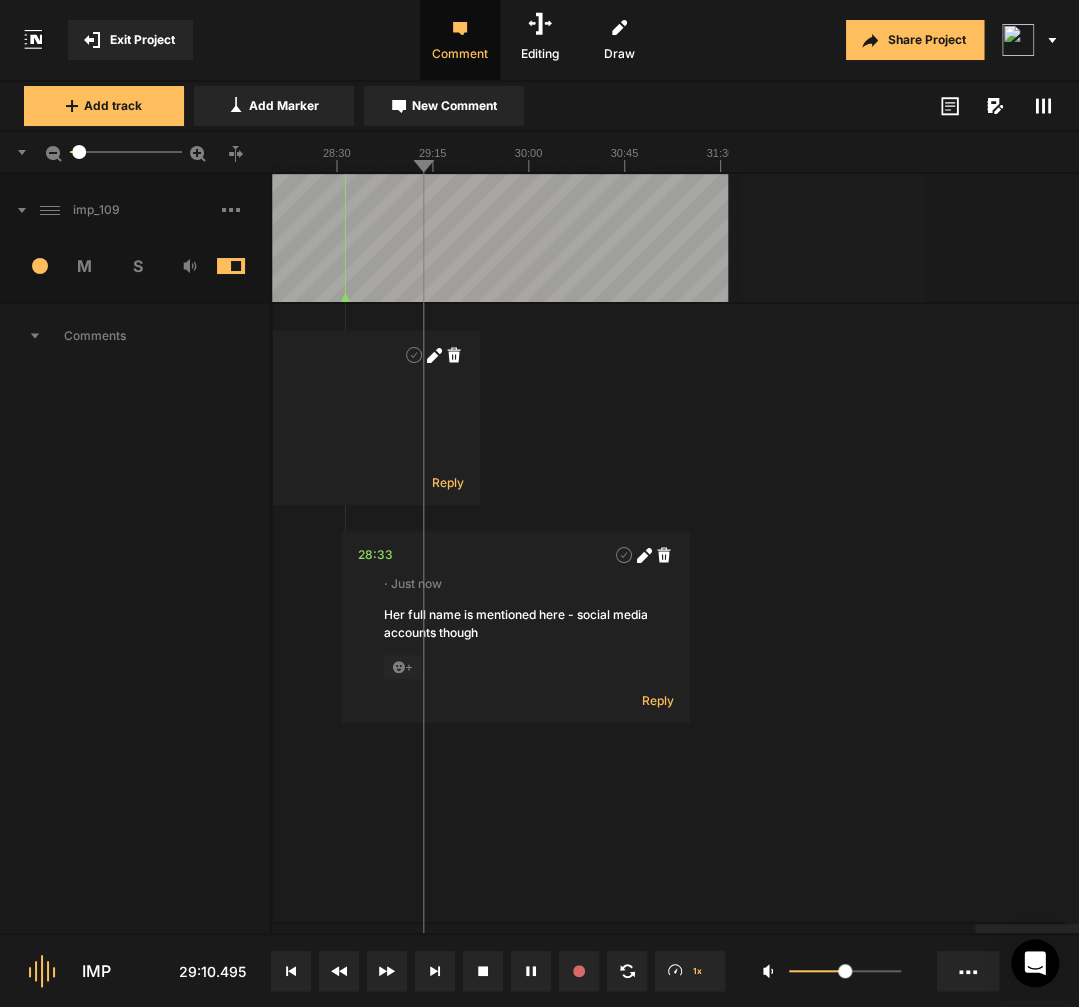 click 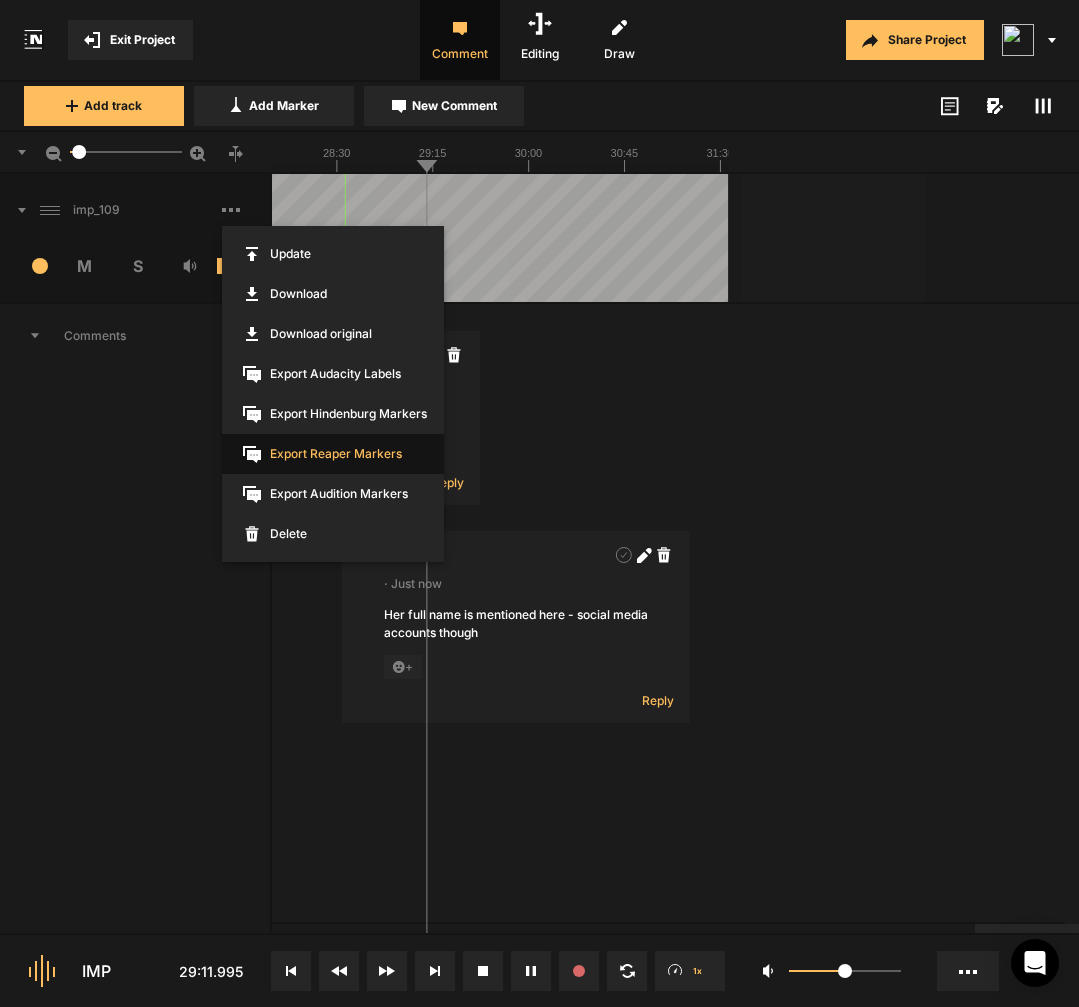 click on "Export Reaper Markers" at bounding box center [333, 454] 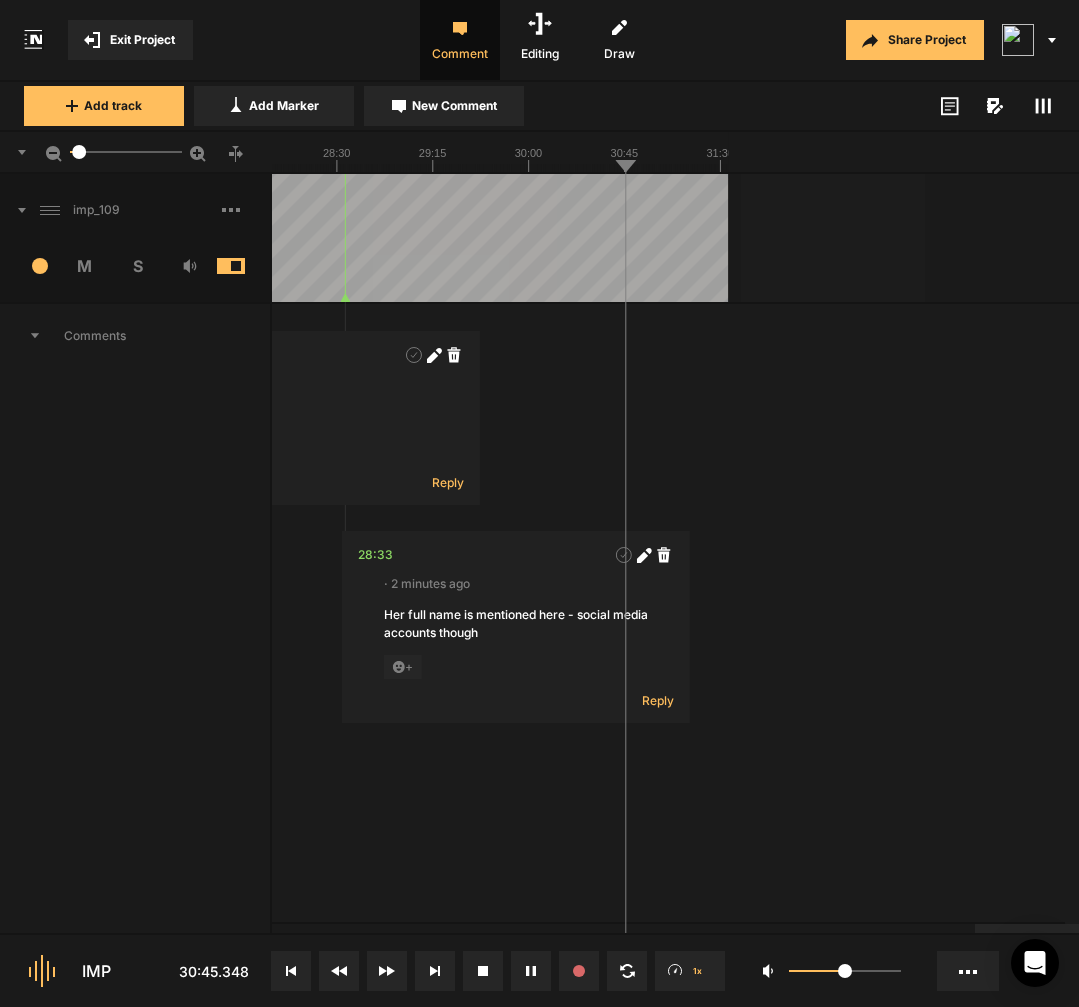 click at bounding box center (-1290, 238) 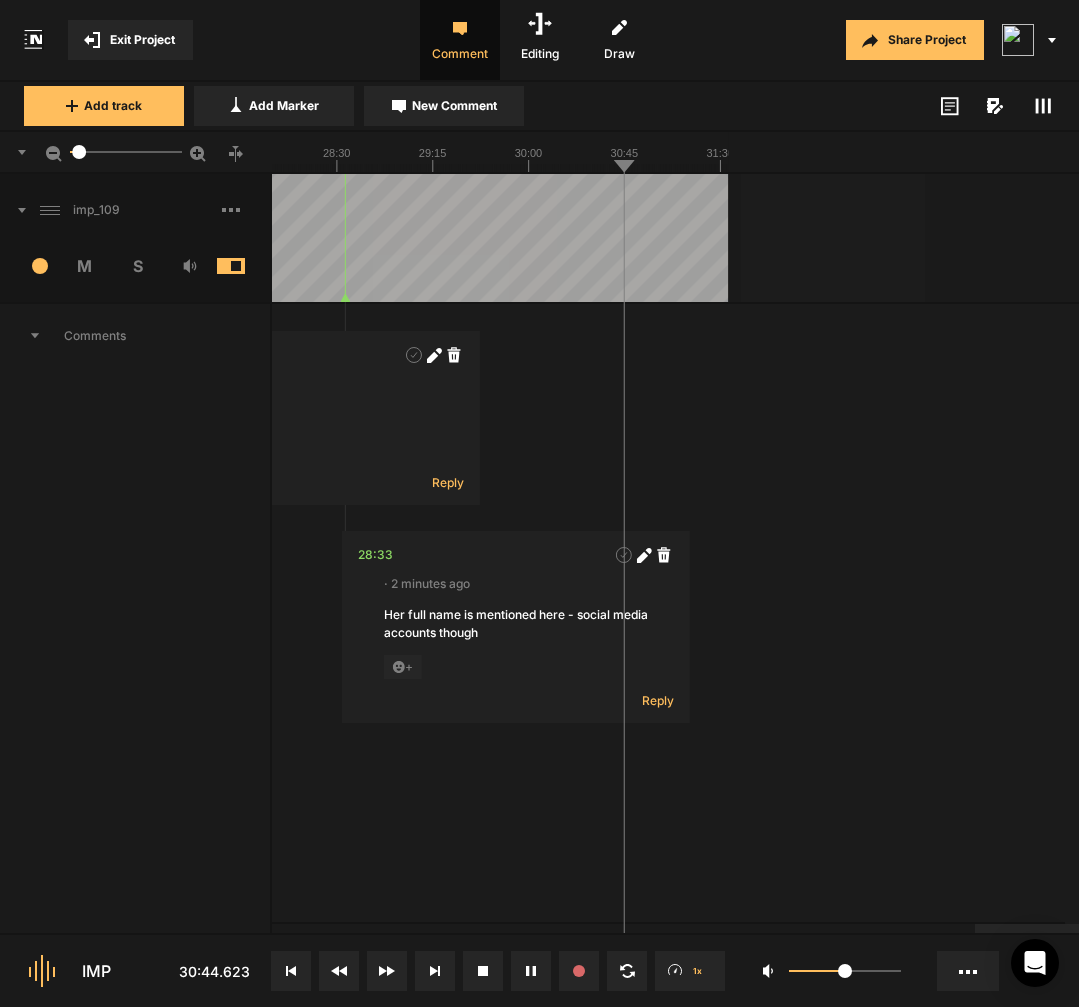 click on "00:01 - 00:06
· 40 minutes ago Podcast name not mentioned
+ Reply  08:14
· 29 minutes ago noise
+ Reply  26:55
· 5 minutes ago uhm
+ Reply  28:33
· 2 minutes ago Her full name is mentioned here - social media accounts though
+ Reply" at bounding box center (2290, 626) 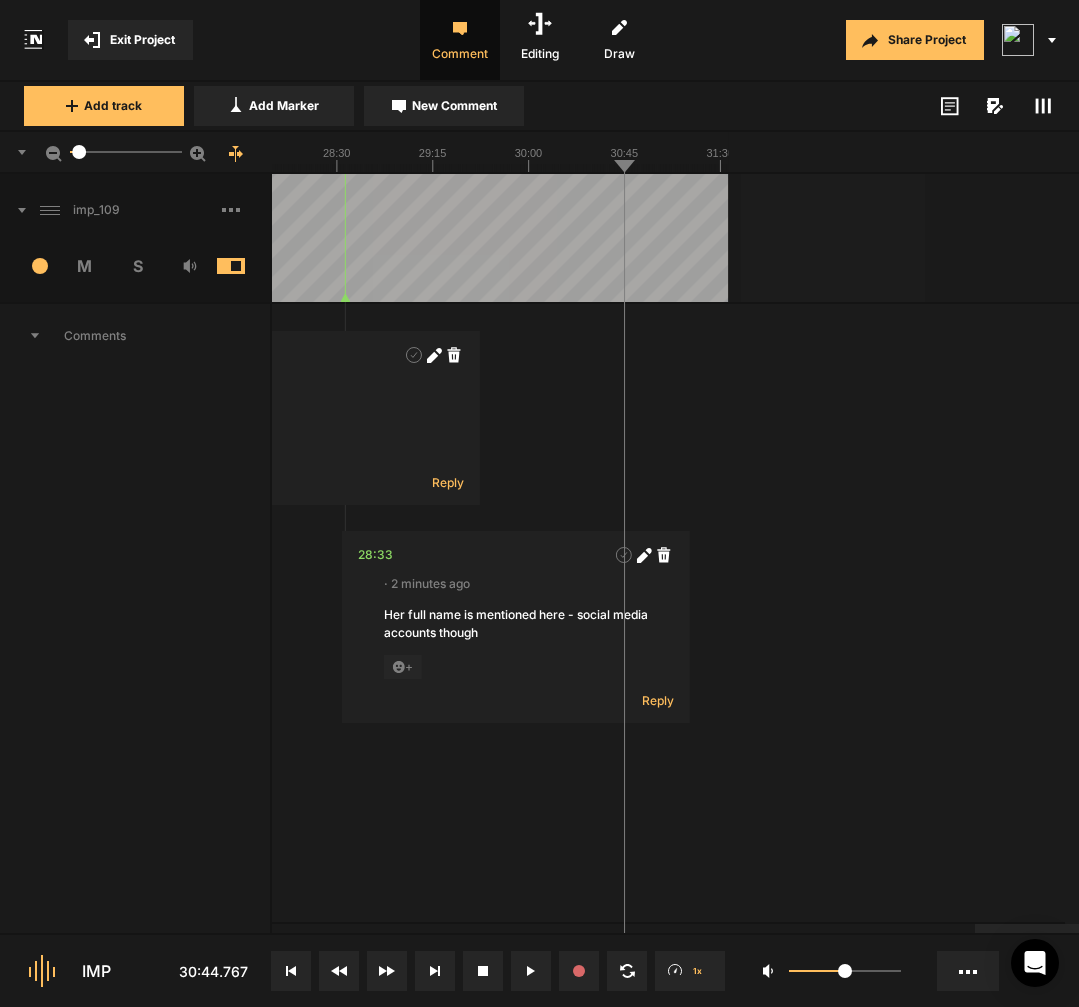 click at bounding box center (-1290, 238) 